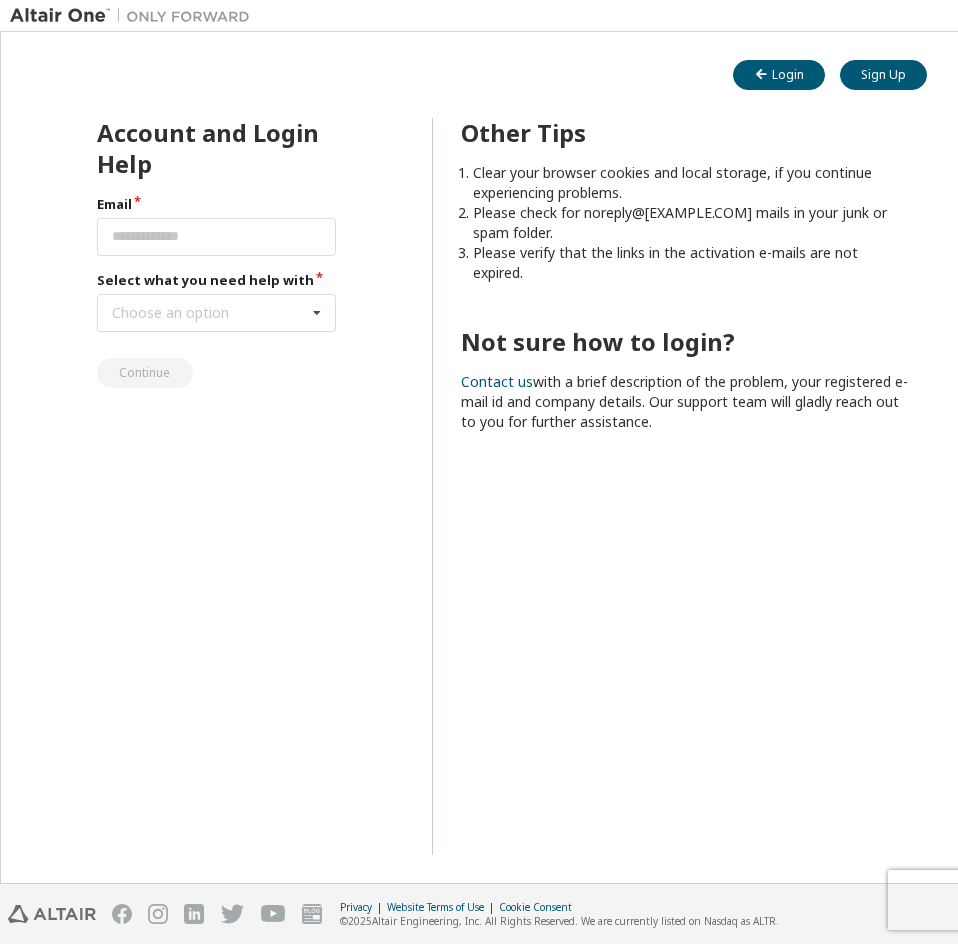 scroll, scrollTop: 0, scrollLeft: 0, axis: both 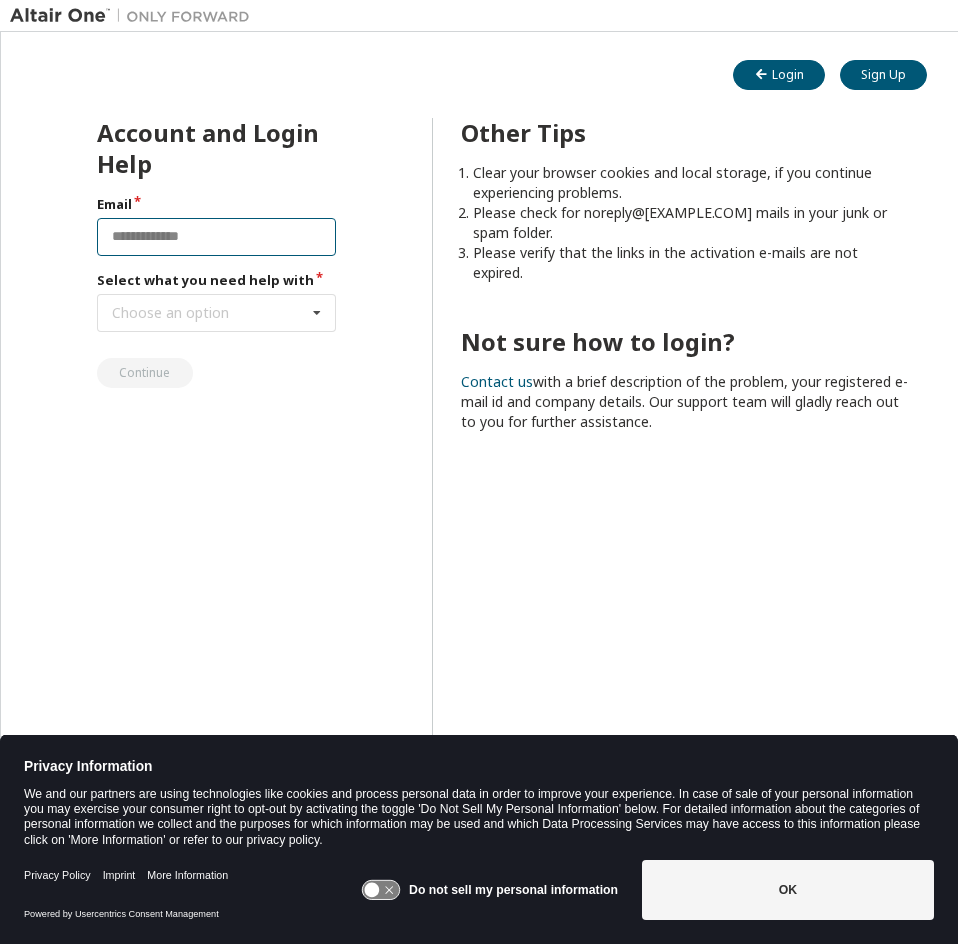 click at bounding box center (216, 237) 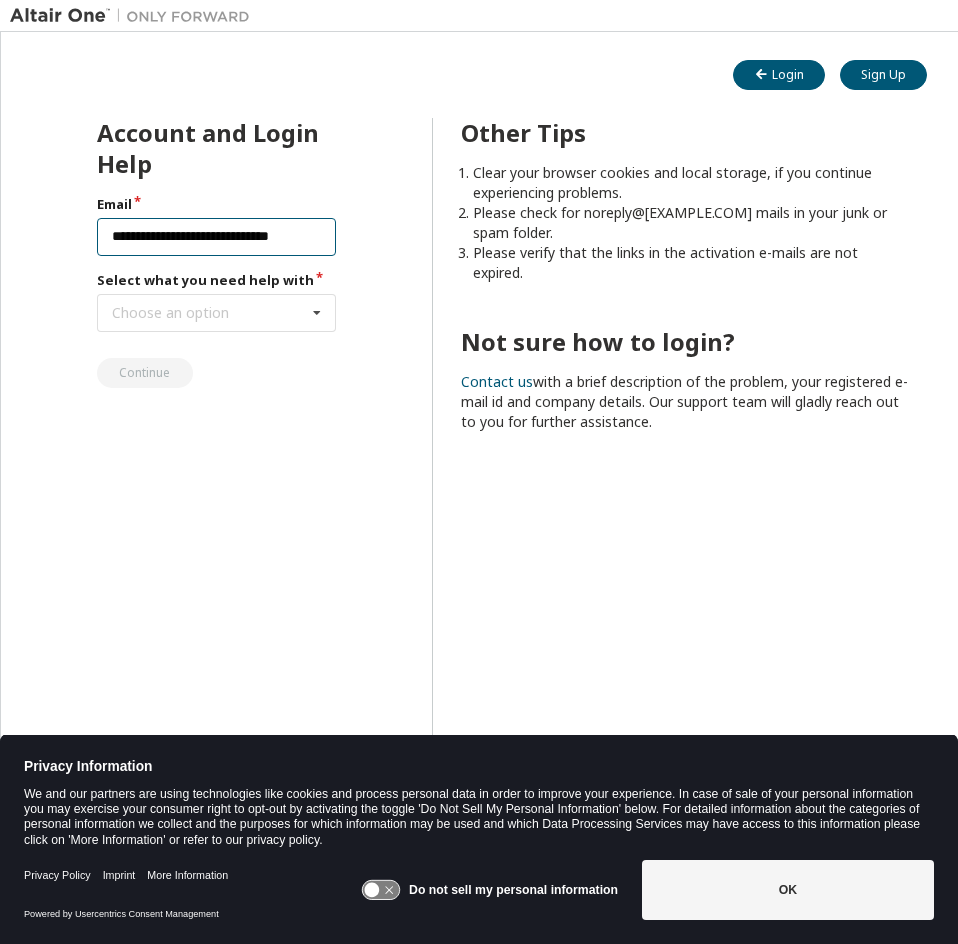 click on "**********" at bounding box center (216, 237) 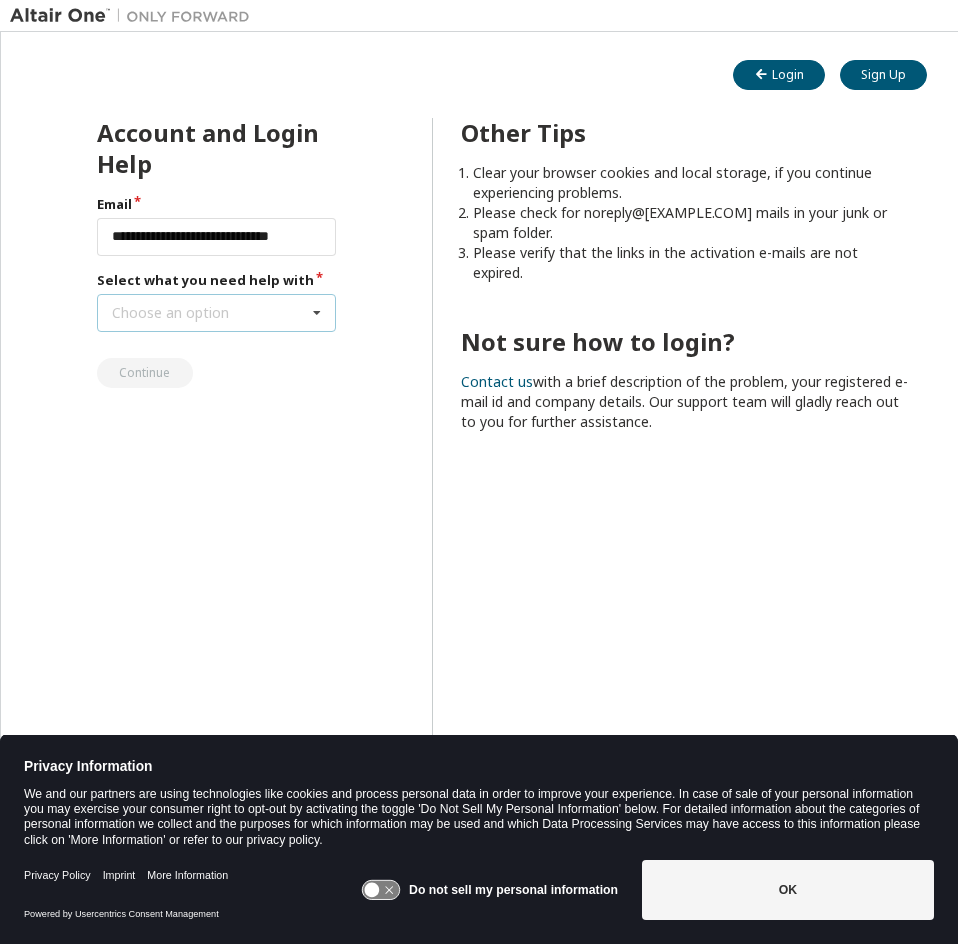 click on "Choose an option I forgot my password I did not receive activation mail My activation mail expired My account is locked I want to reset multi-factor authentication I don't know but can't login" at bounding box center (216, 313) 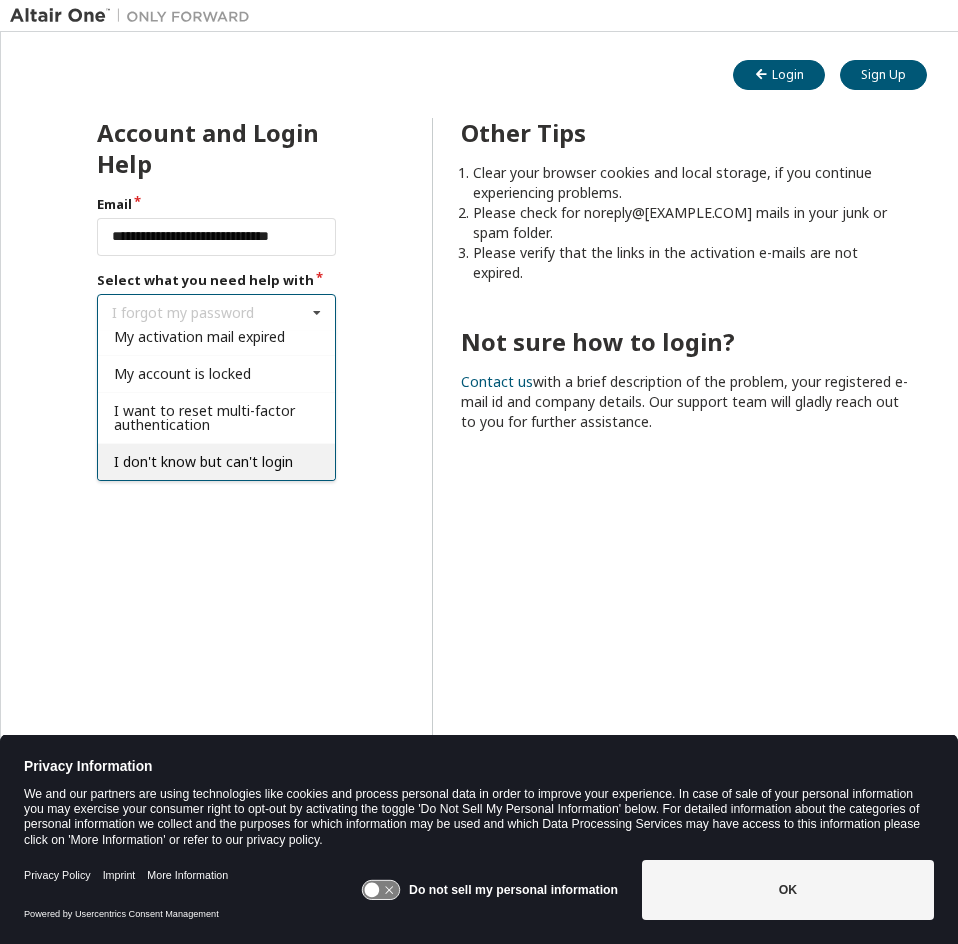 scroll, scrollTop: 1, scrollLeft: 0, axis: vertical 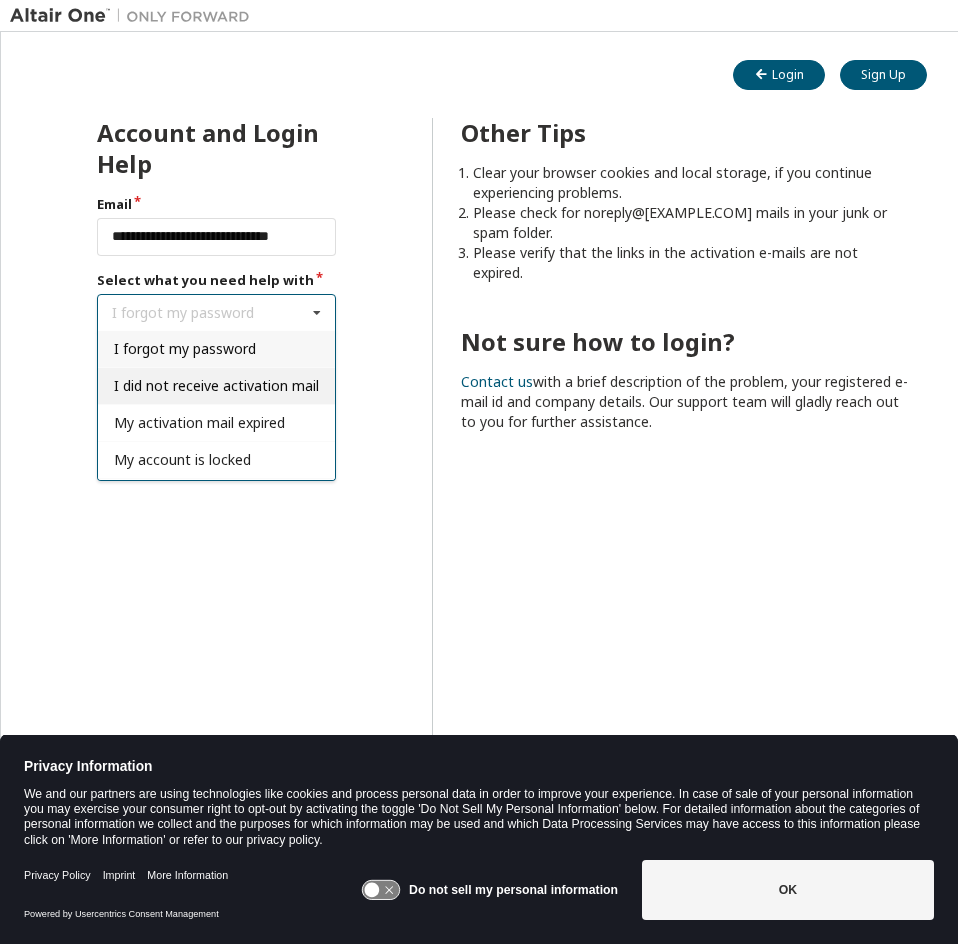 click on "I did not receive activation mail" at bounding box center [216, 385] 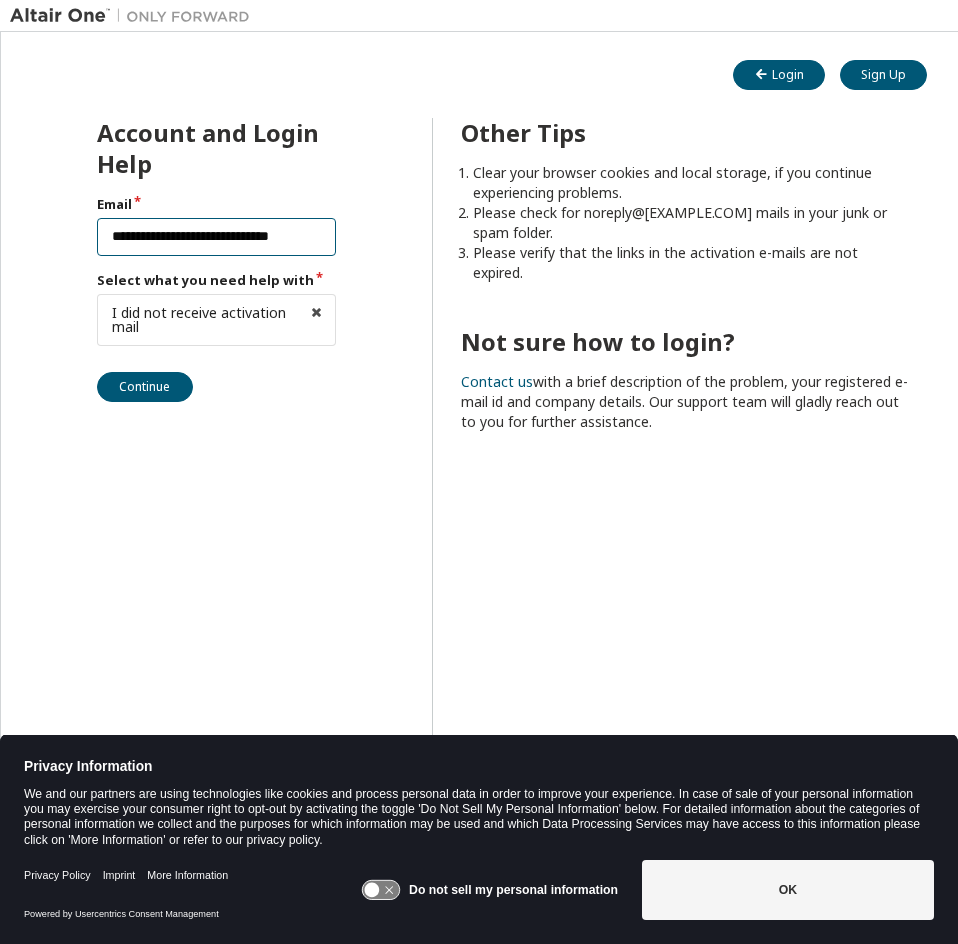 click on "**********" at bounding box center (216, 237) 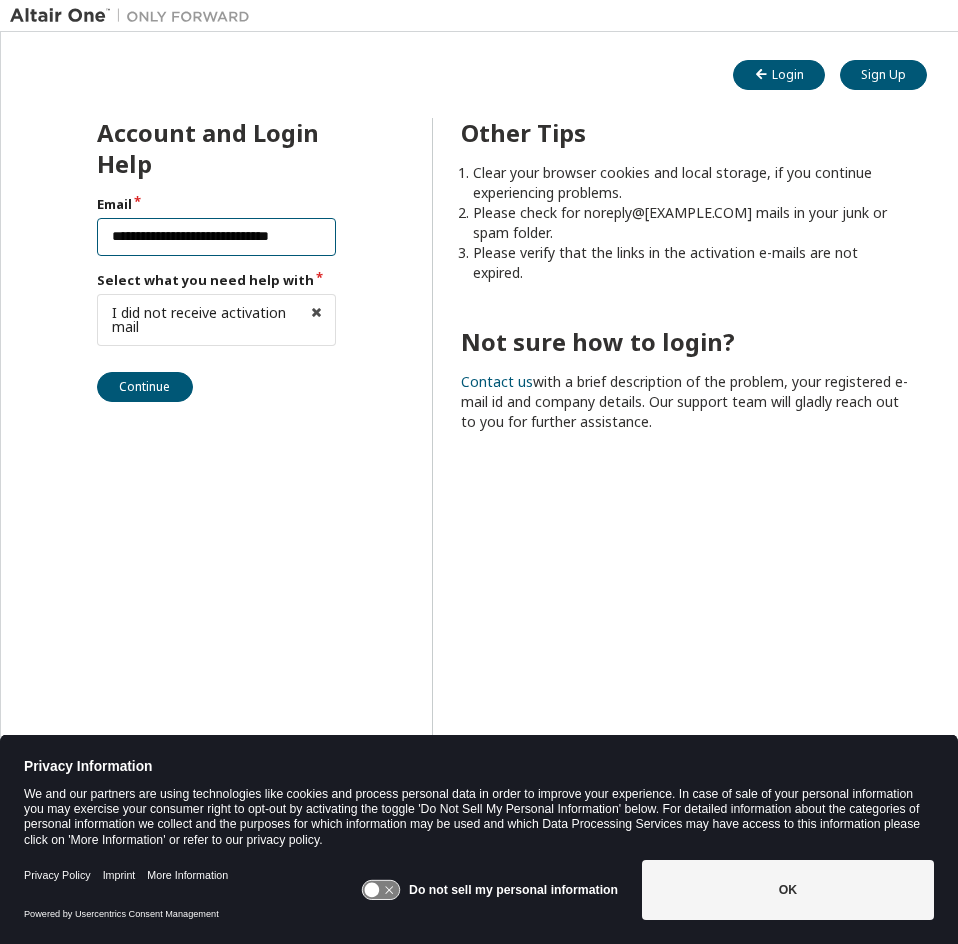 scroll, scrollTop: 0, scrollLeft: 13, axis: horizontal 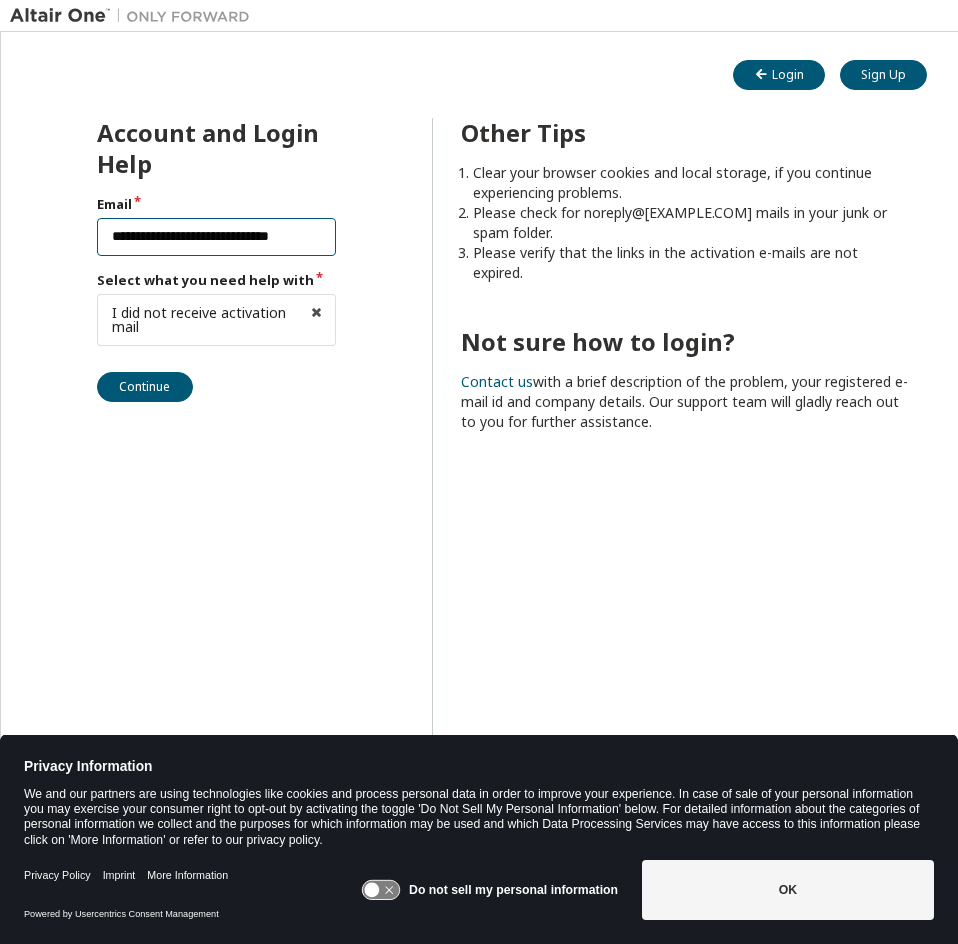 type on "**********" 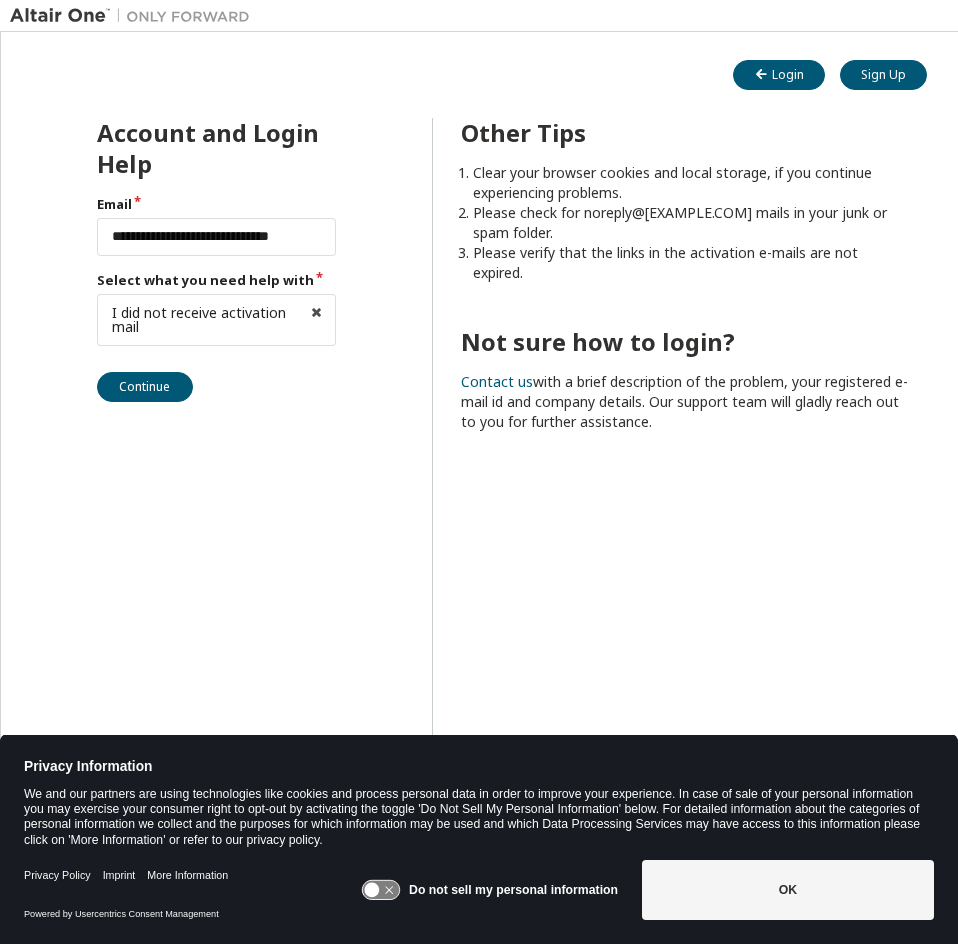 click on "**********" at bounding box center [479, 500] 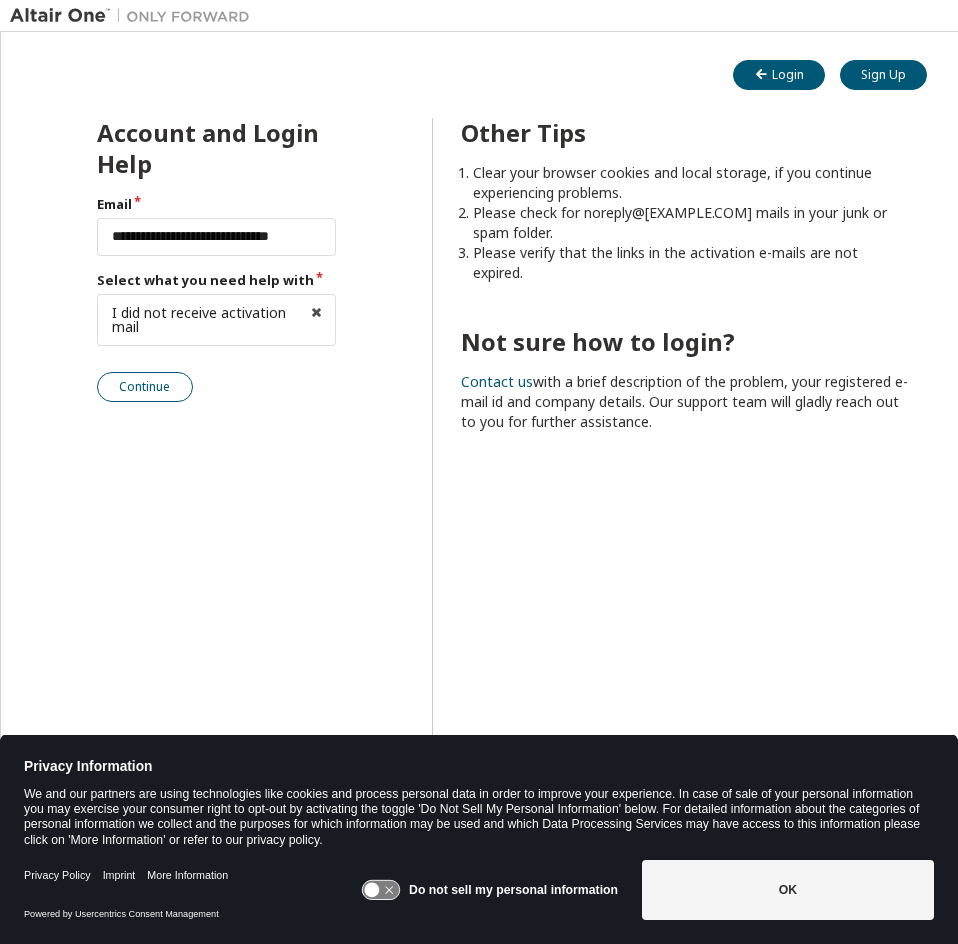 click on "Continue" at bounding box center [145, 387] 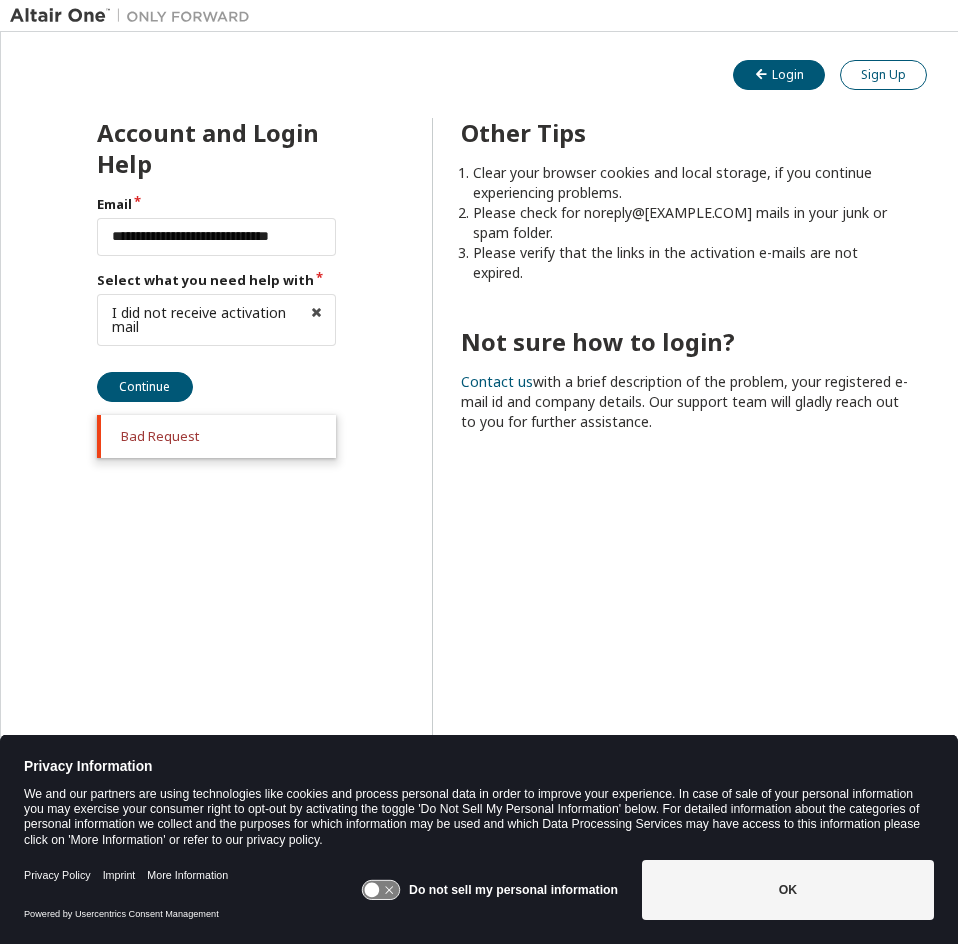 click on "Sign Up" at bounding box center (883, 75) 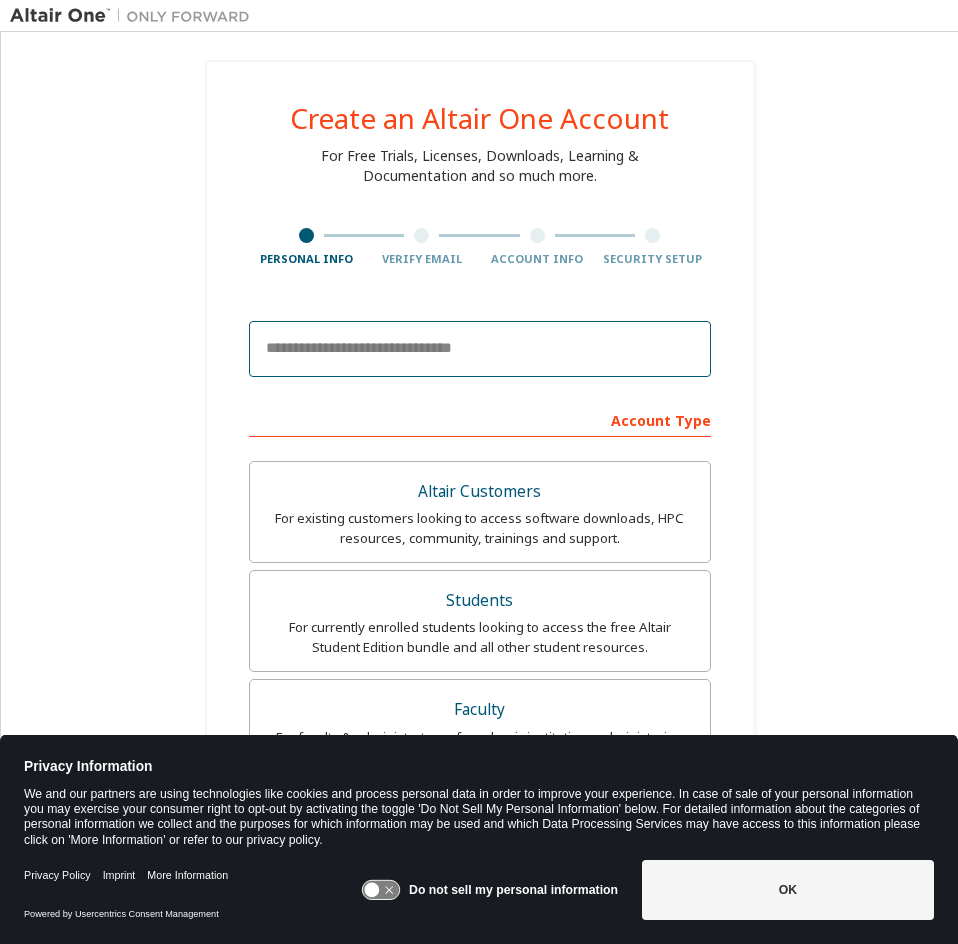 click at bounding box center (480, 349) 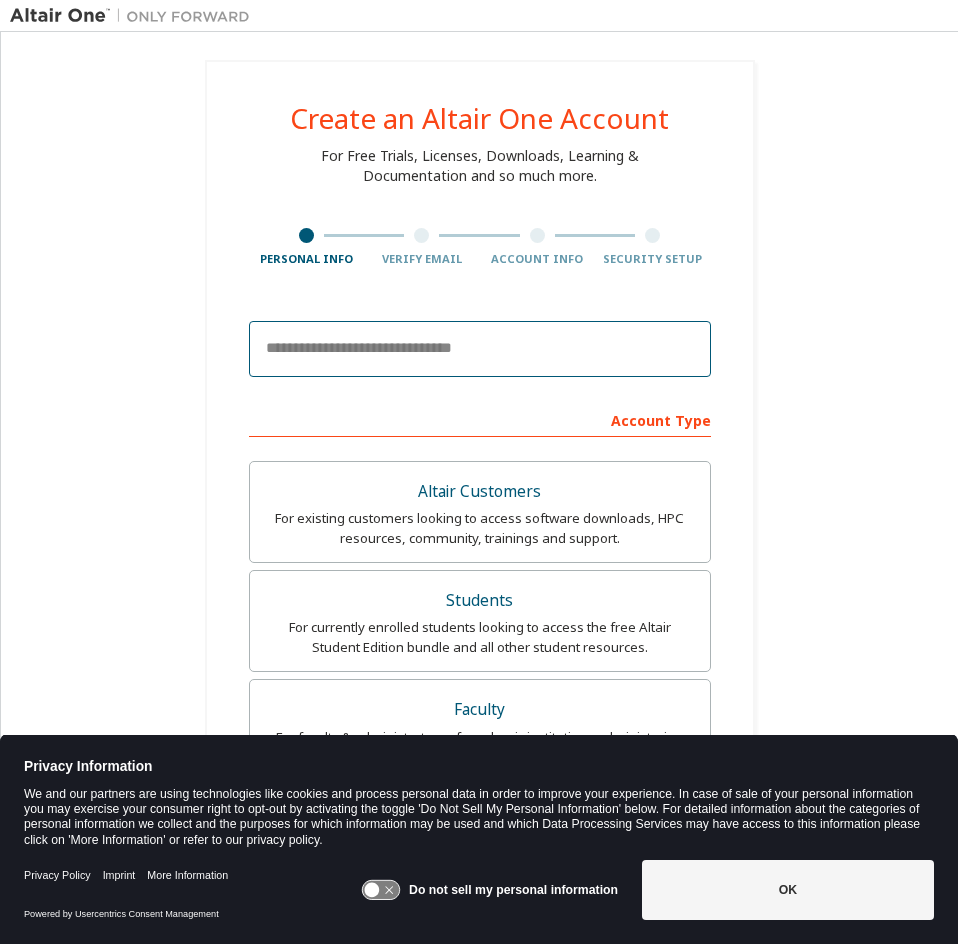 type on "**********" 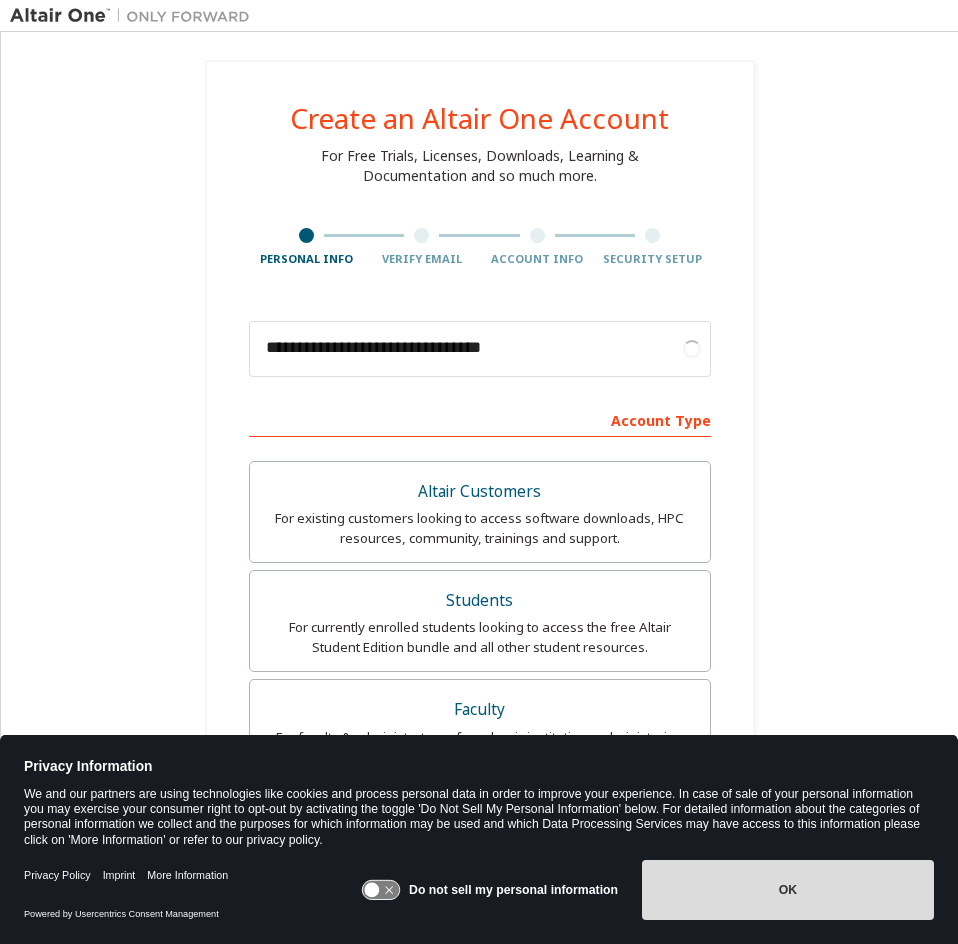 click on "OK" at bounding box center (788, 890) 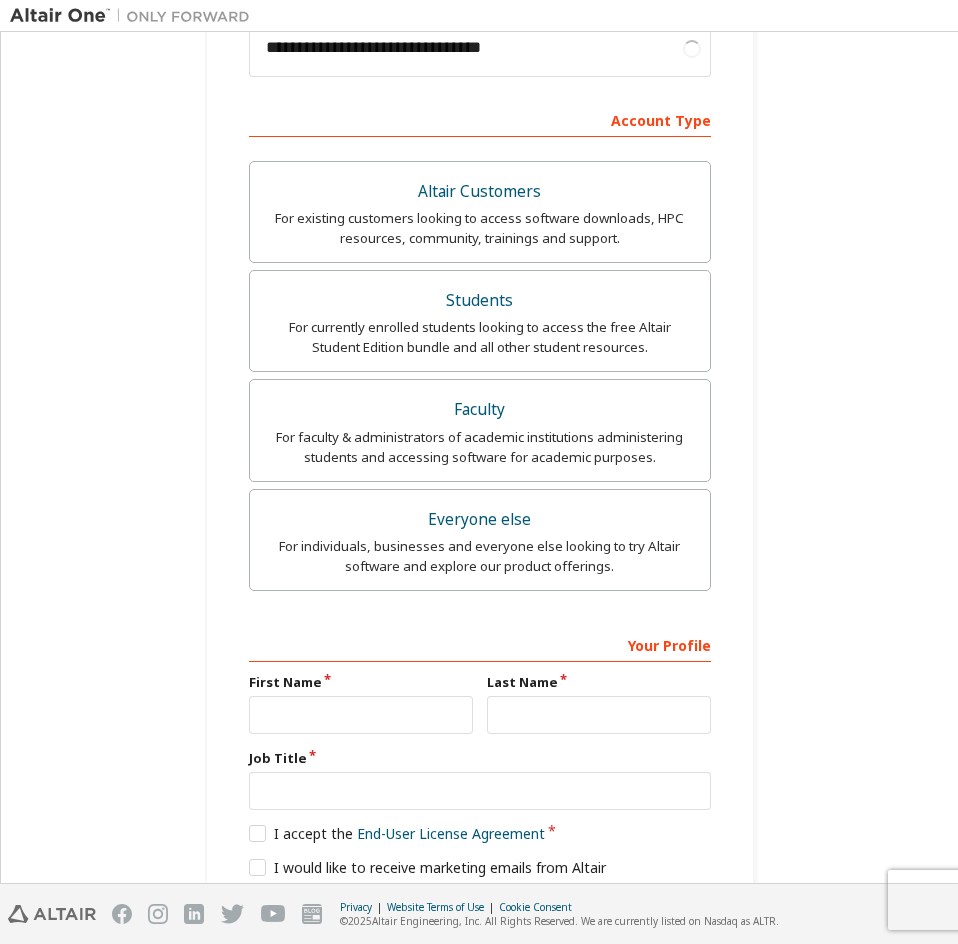 scroll, scrollTop: 0, scrollLeft: 0, axis: both 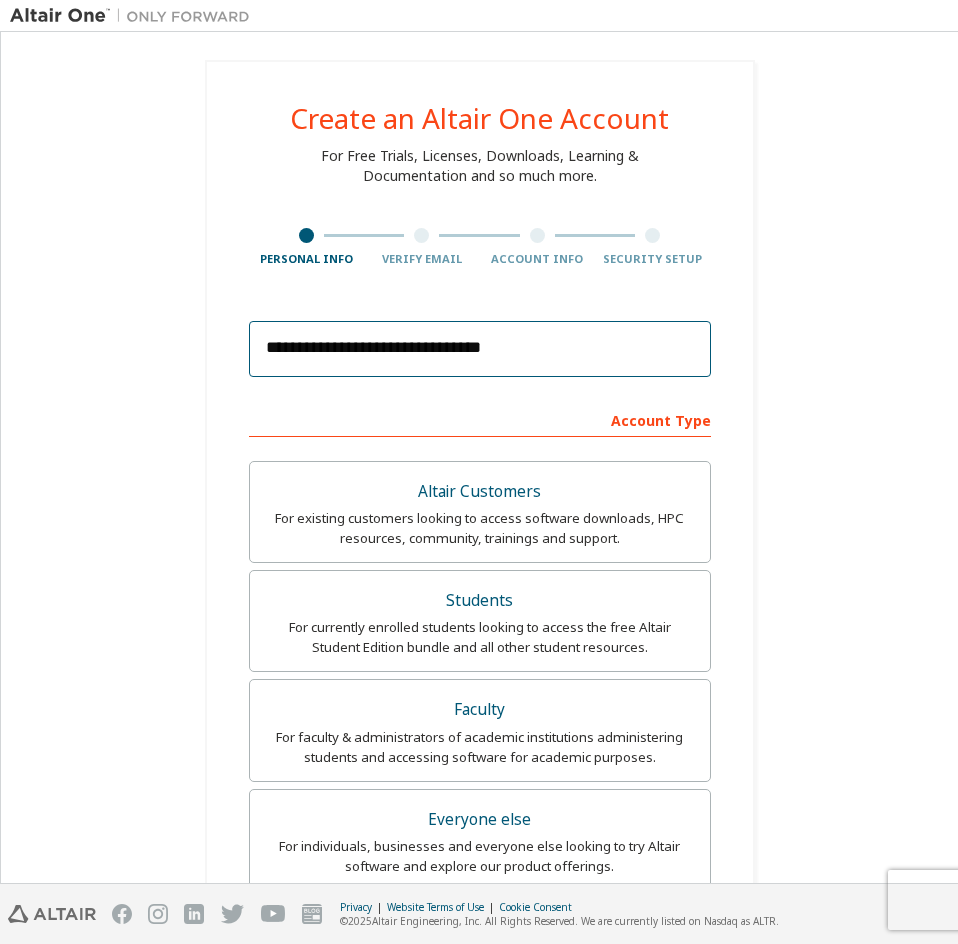 click on "**********" at bounding box center [480, 349] 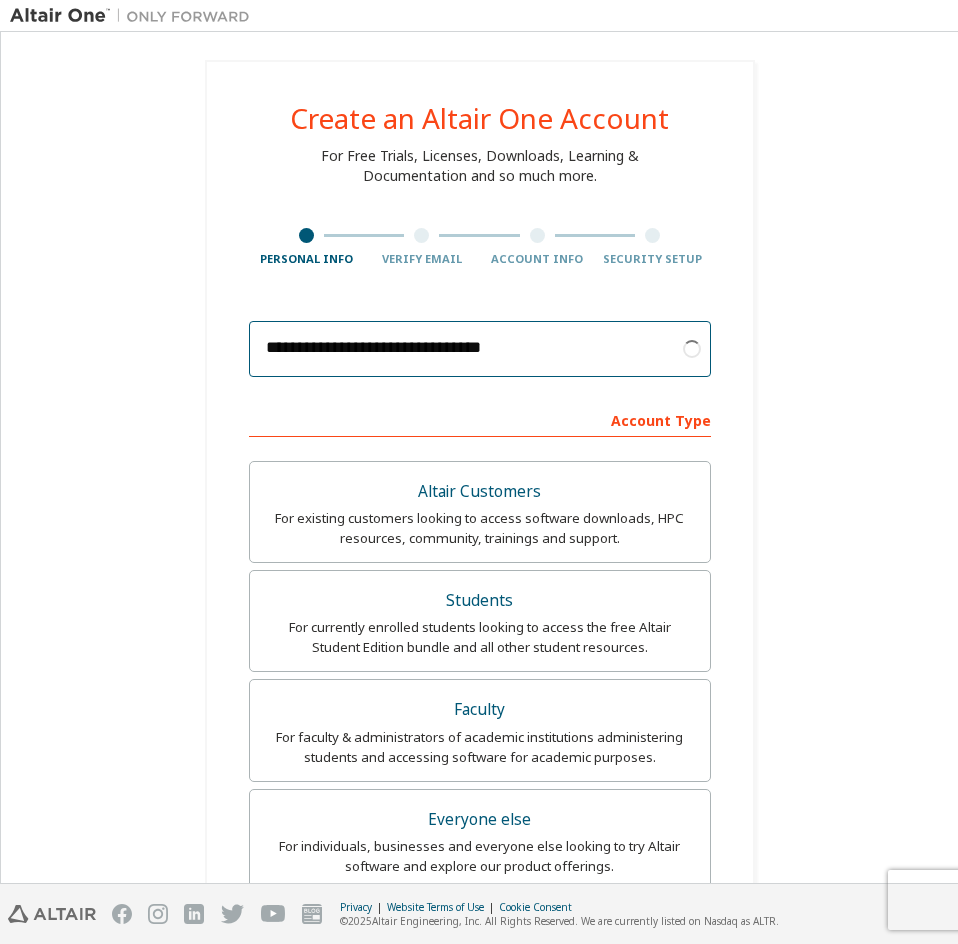 type on "**********" 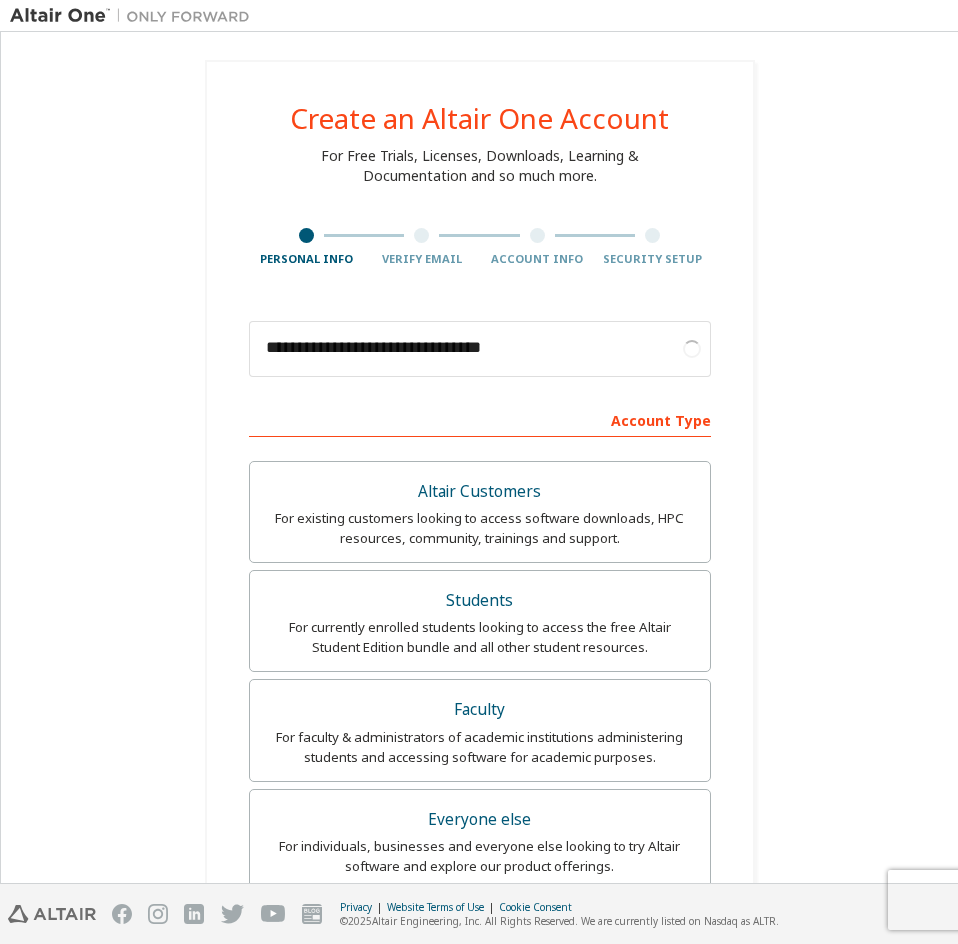 click on "**********" at bounding box center (479, 687) 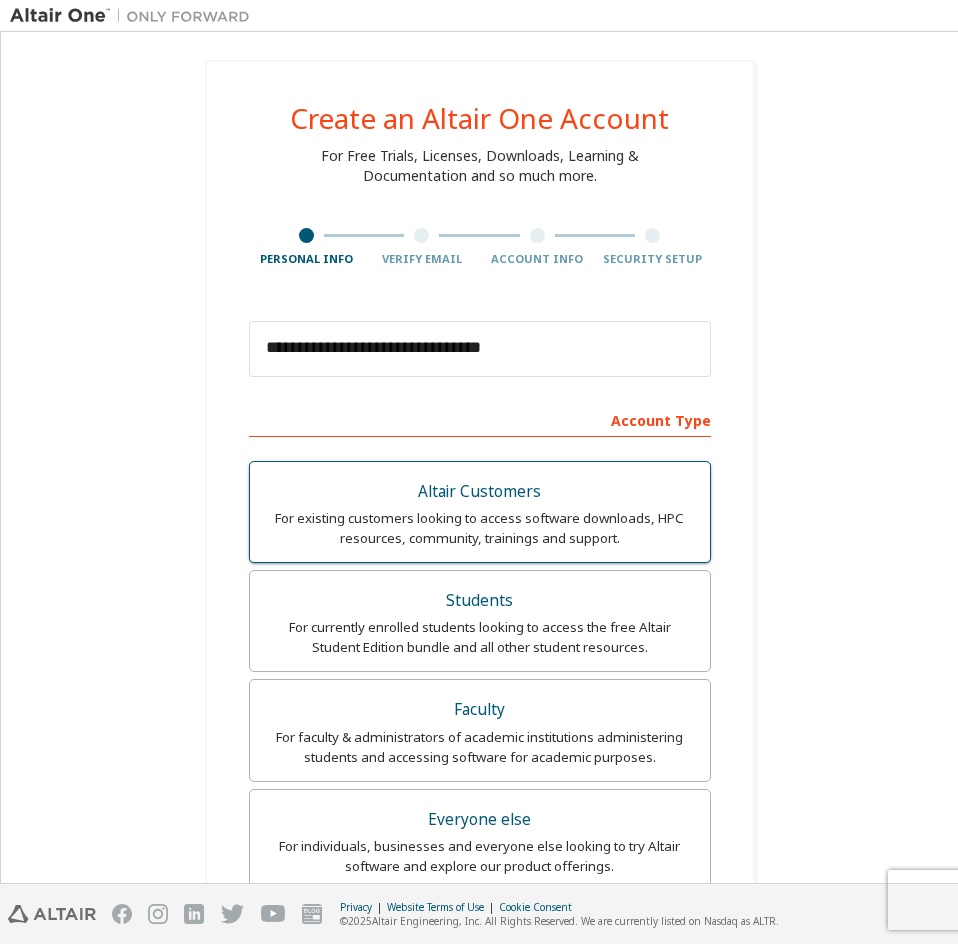 click on "For existing customers looking to access software downloads, HPC resources, community, trainings and support." at bounding box center [480, 528] 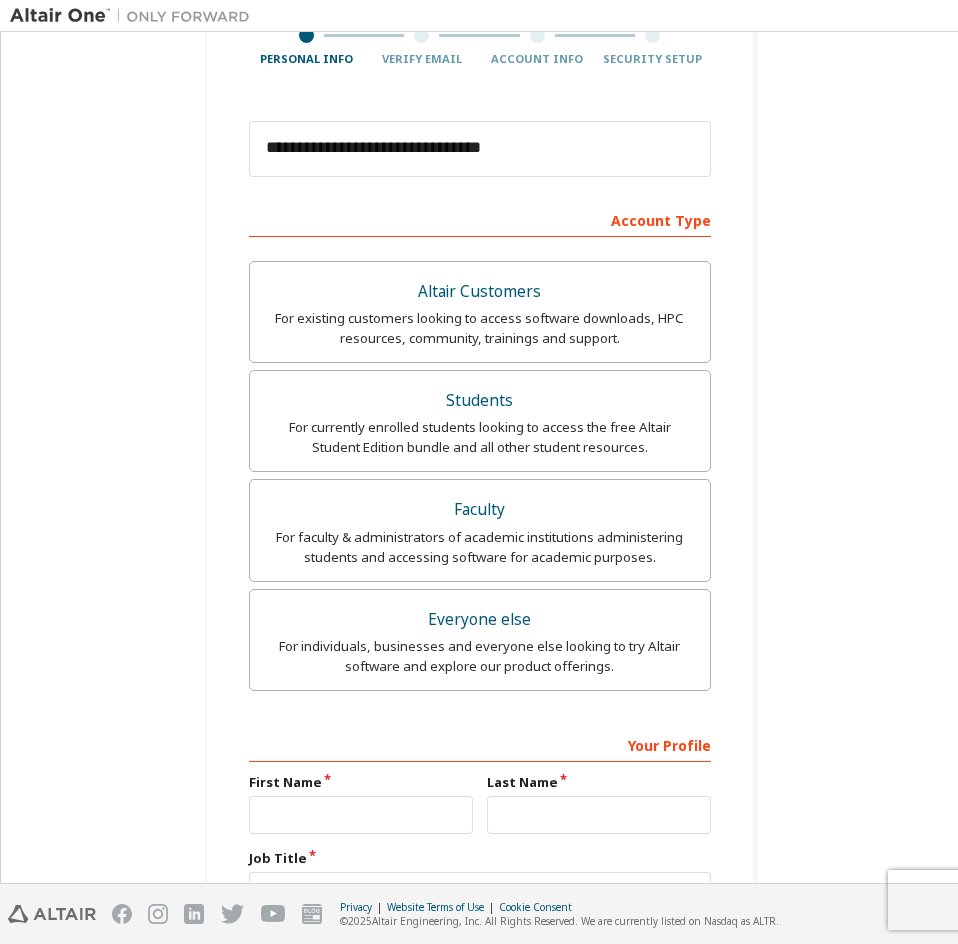 scroll, scrollTop: 400, scrollLeft: 0, axis: vertical 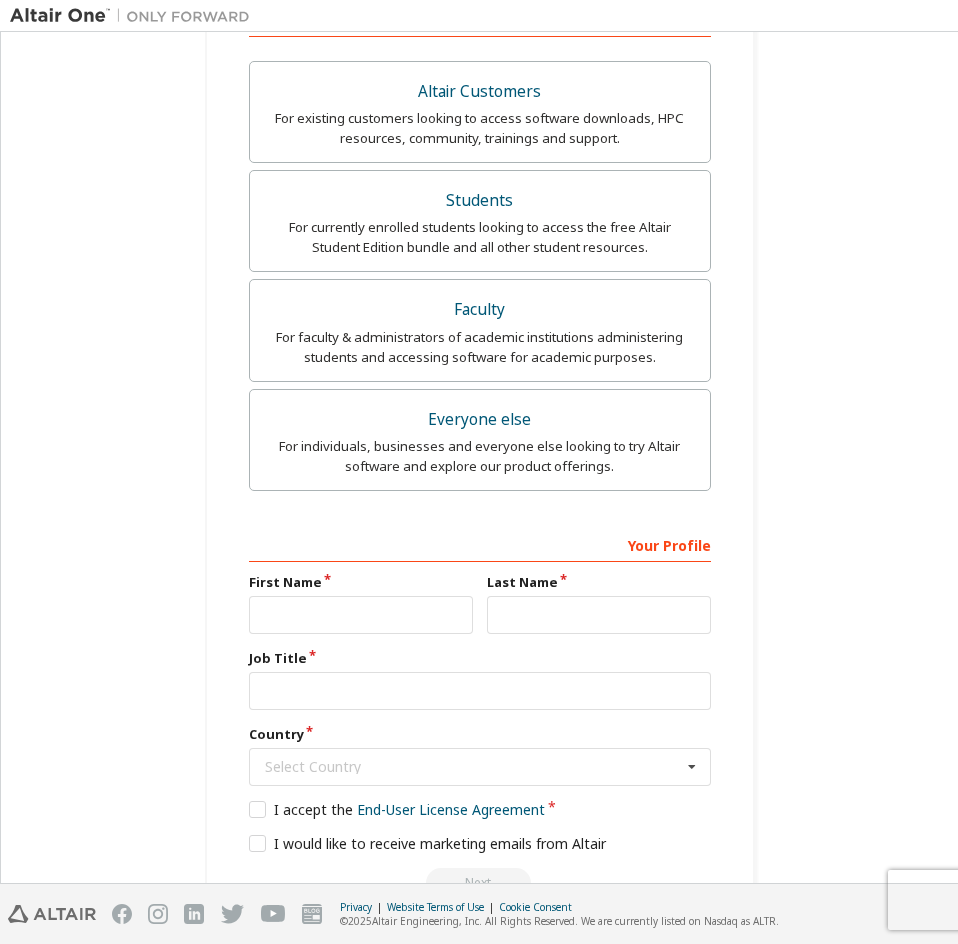 click on "First Name" at bounding box center (361, 582) 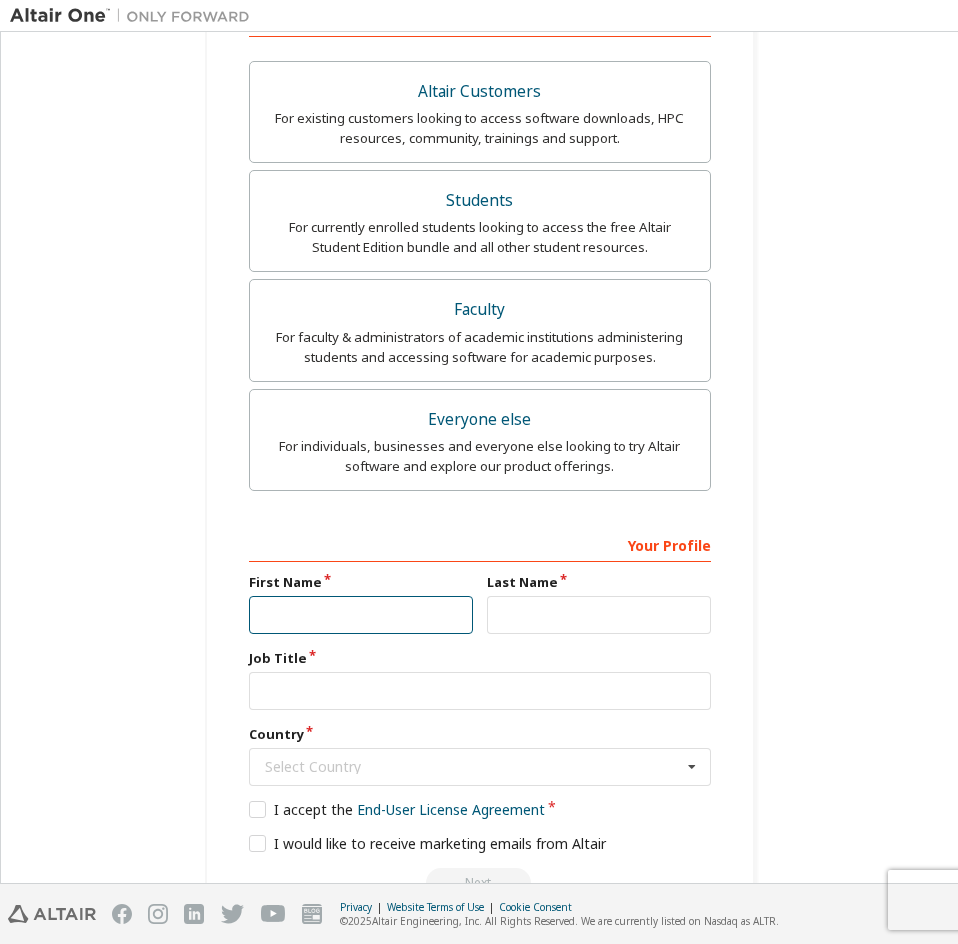 click at bounding box center [361, 615] 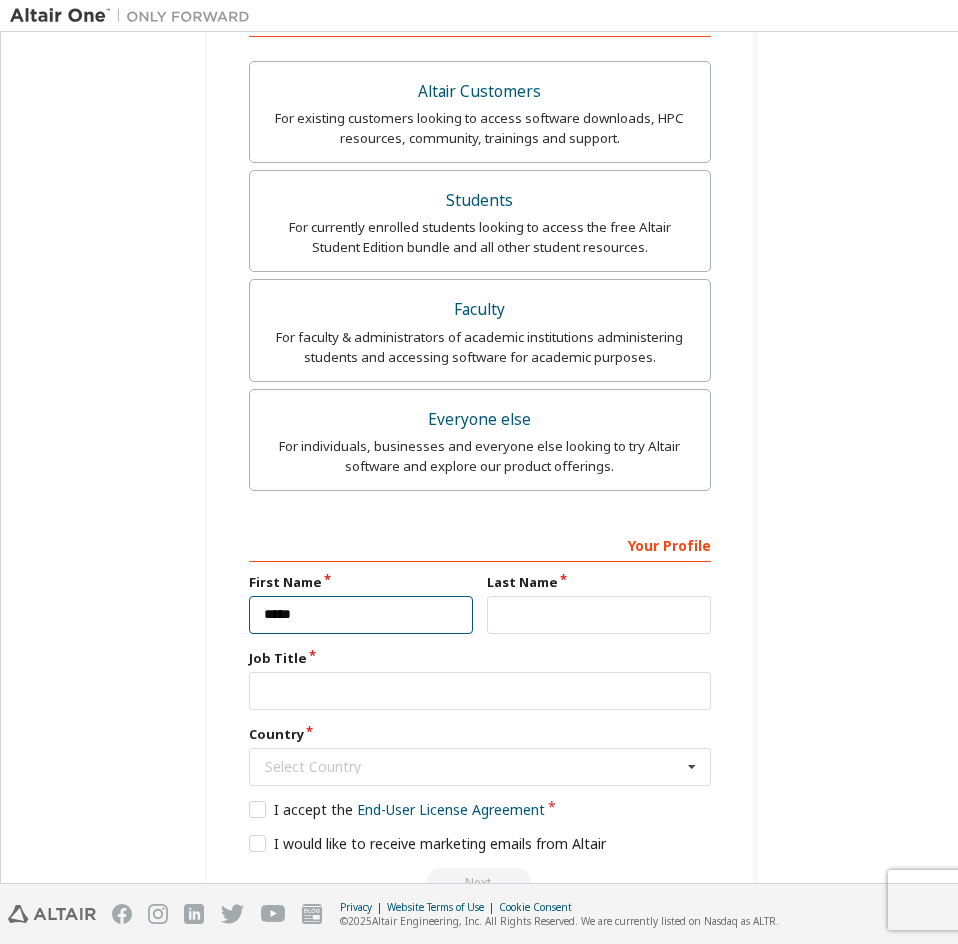 type on "*****" 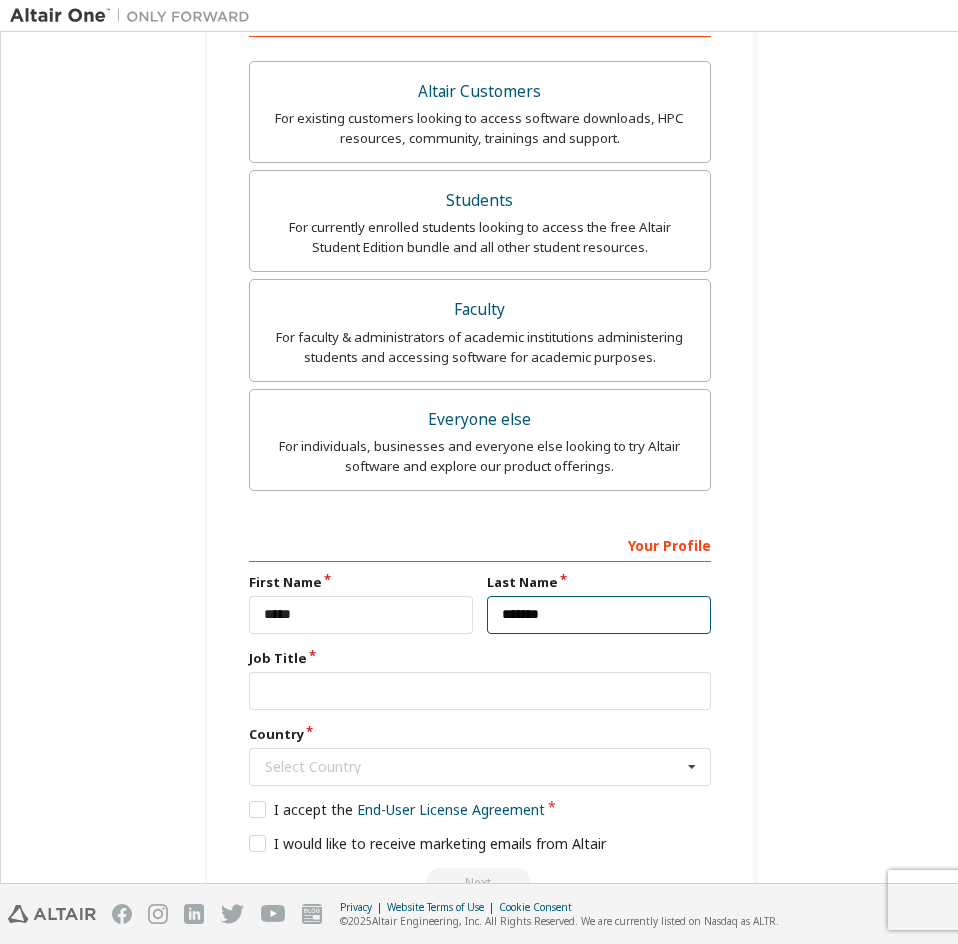 type on "*******" 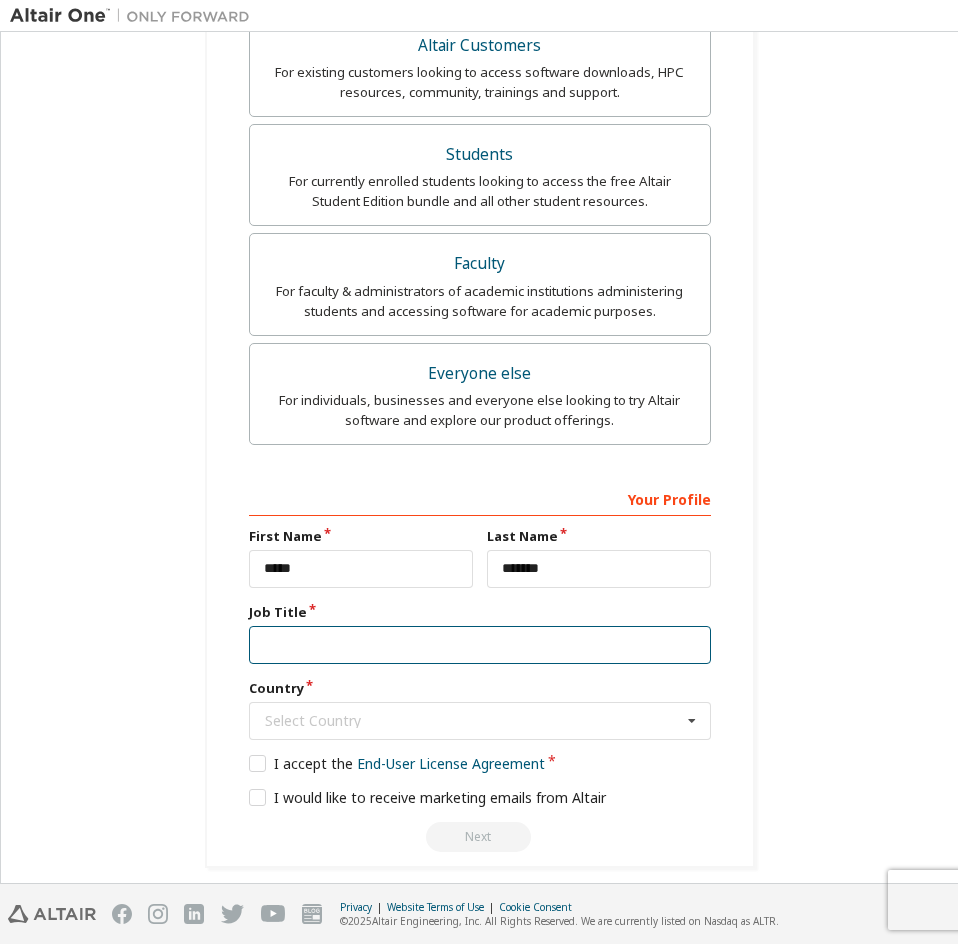 scroll, scrollTop: 459, scrollLeft: 0, axis: vertical 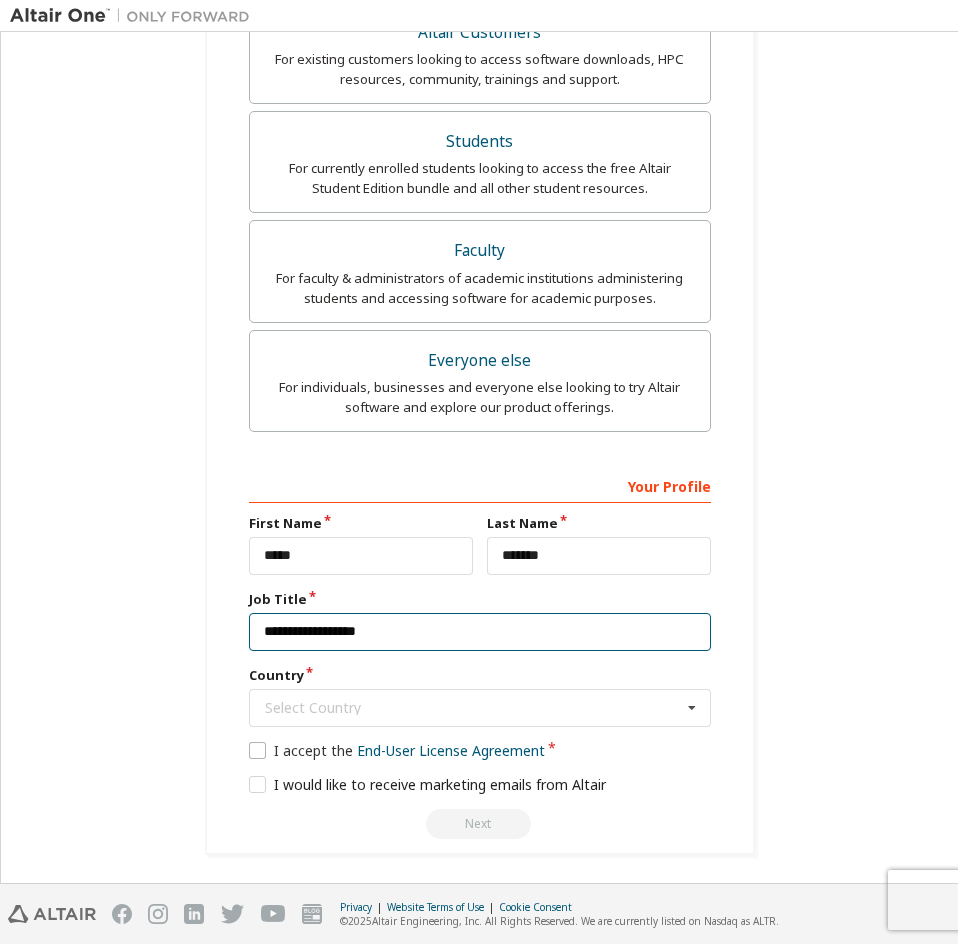 type on "**********" 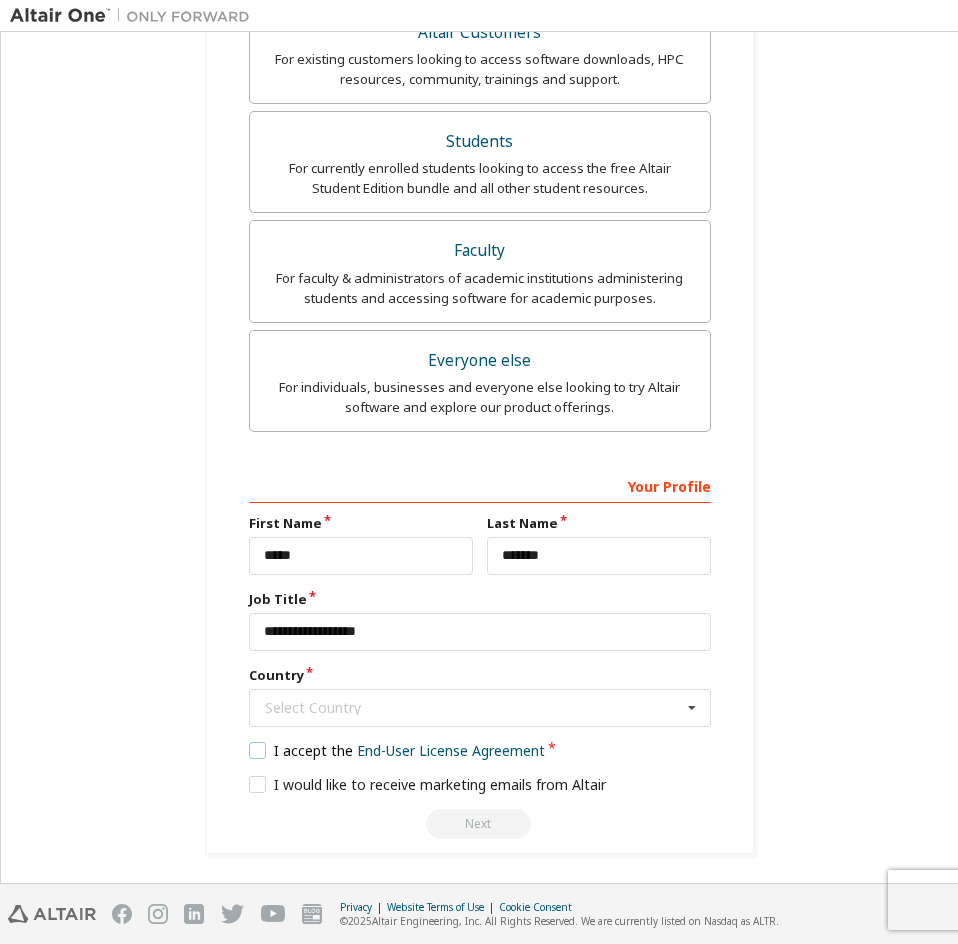 click on "I accept the    End-User License Agreement" at bounding box center (397, 750) 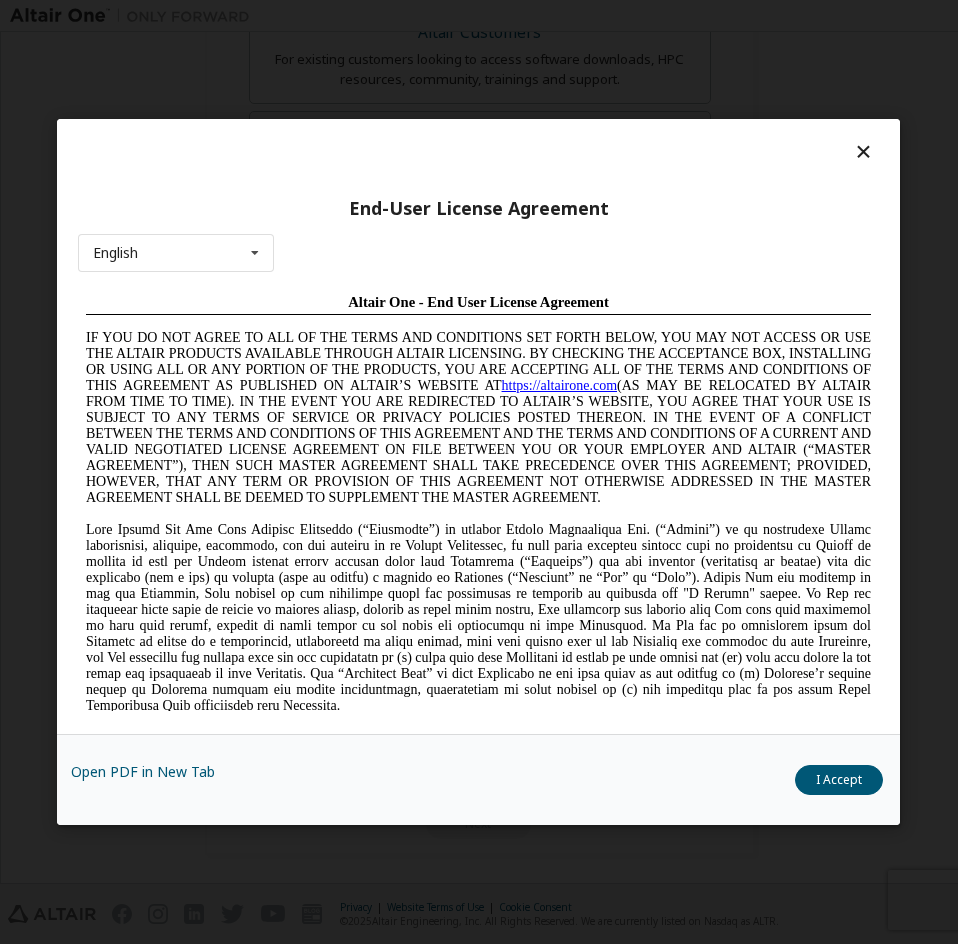 scroll, scrollTop: 0, scrollLeft: 0, axis: both 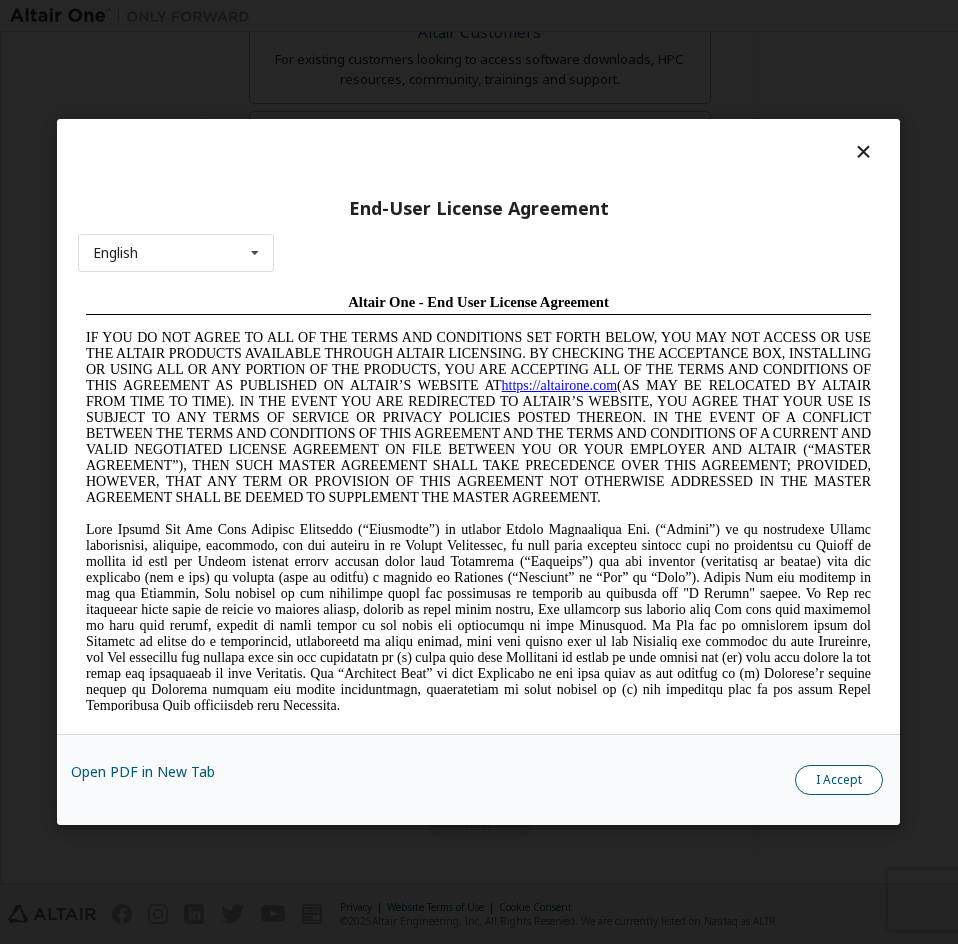 click on "I Accept" at bounding box center (840, 780) 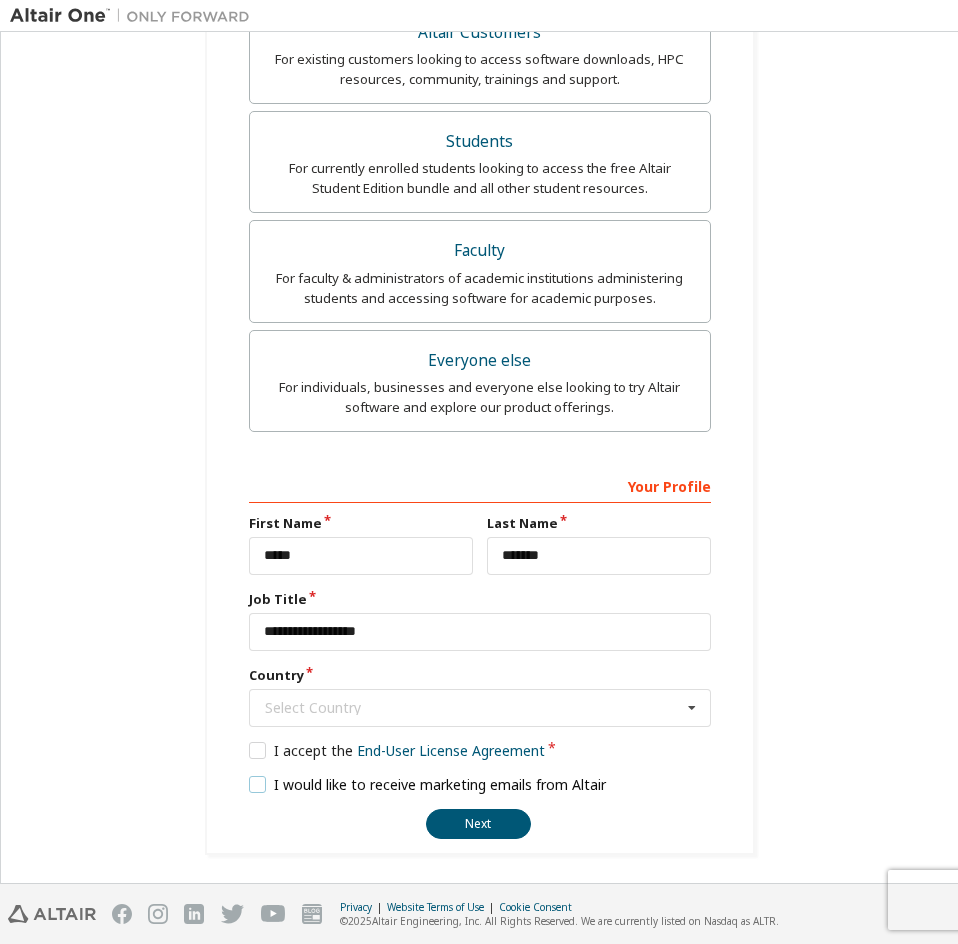 click on "I would like to receive marketing emails from Altair" at bounding box center (428, 784) 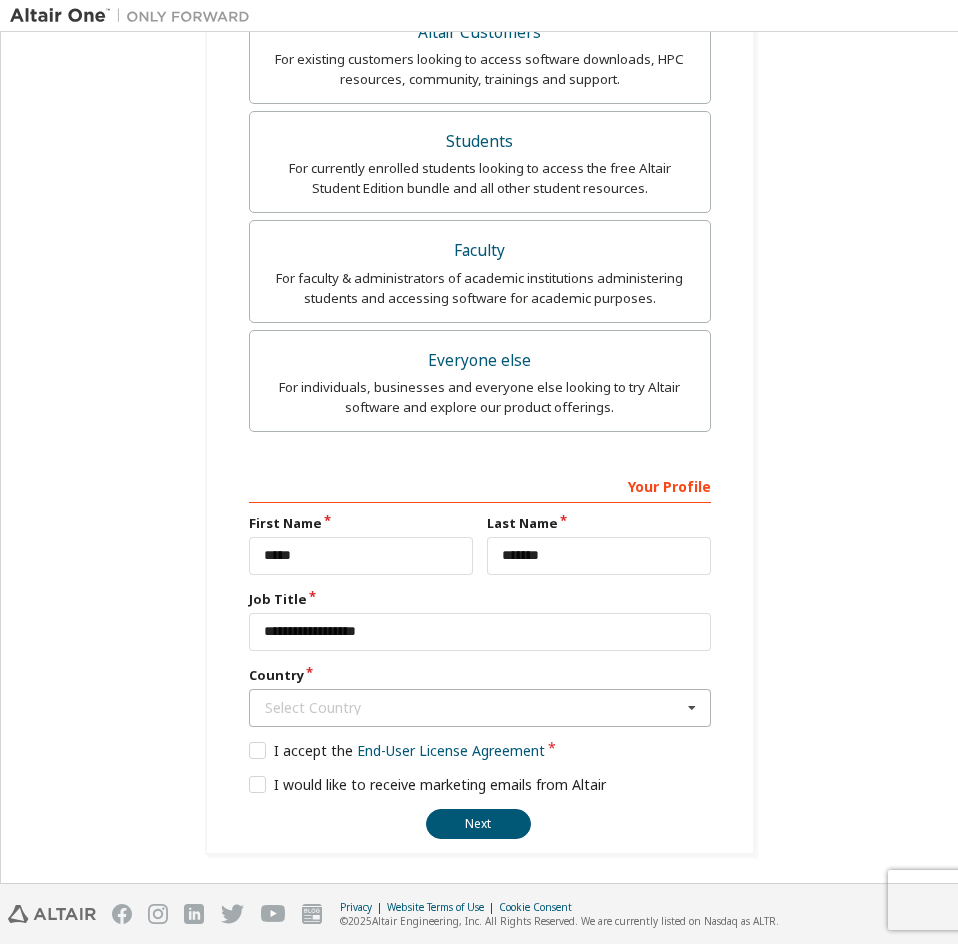 click on "Select Country" at bounding box center [473, 708] 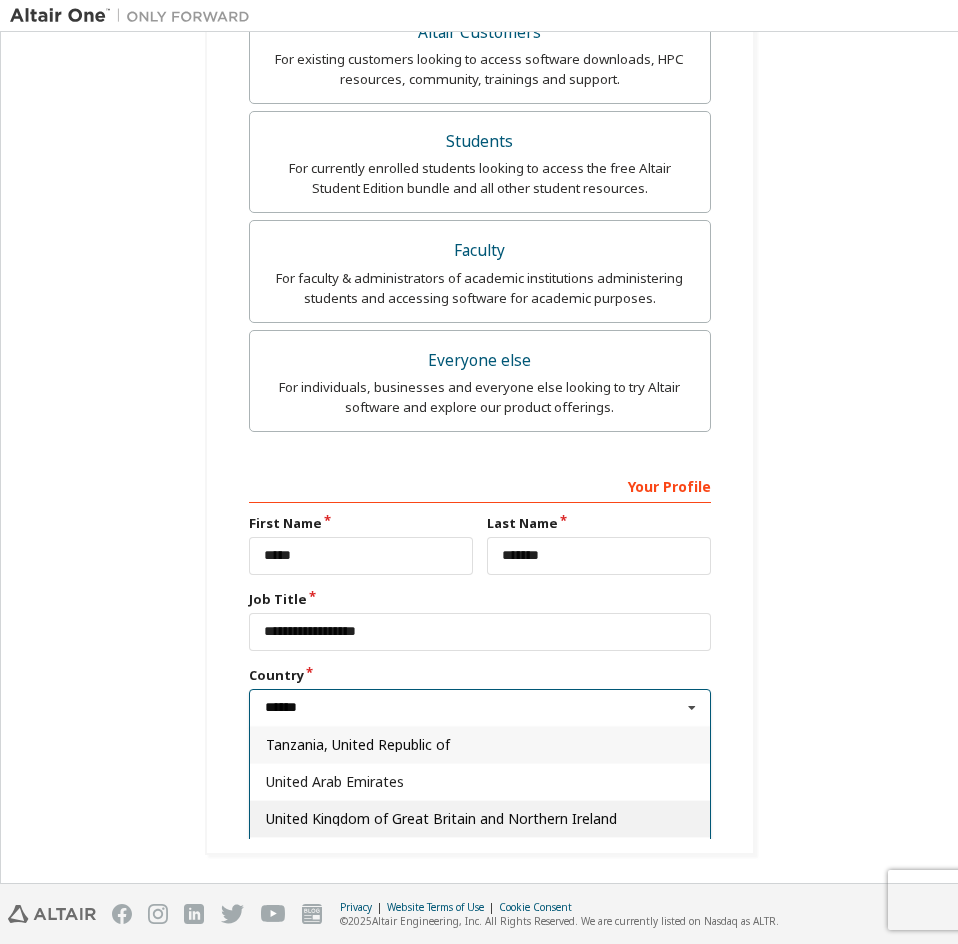 scroll, scrollTop: 36, scrollLeft: 0, axis: vertical 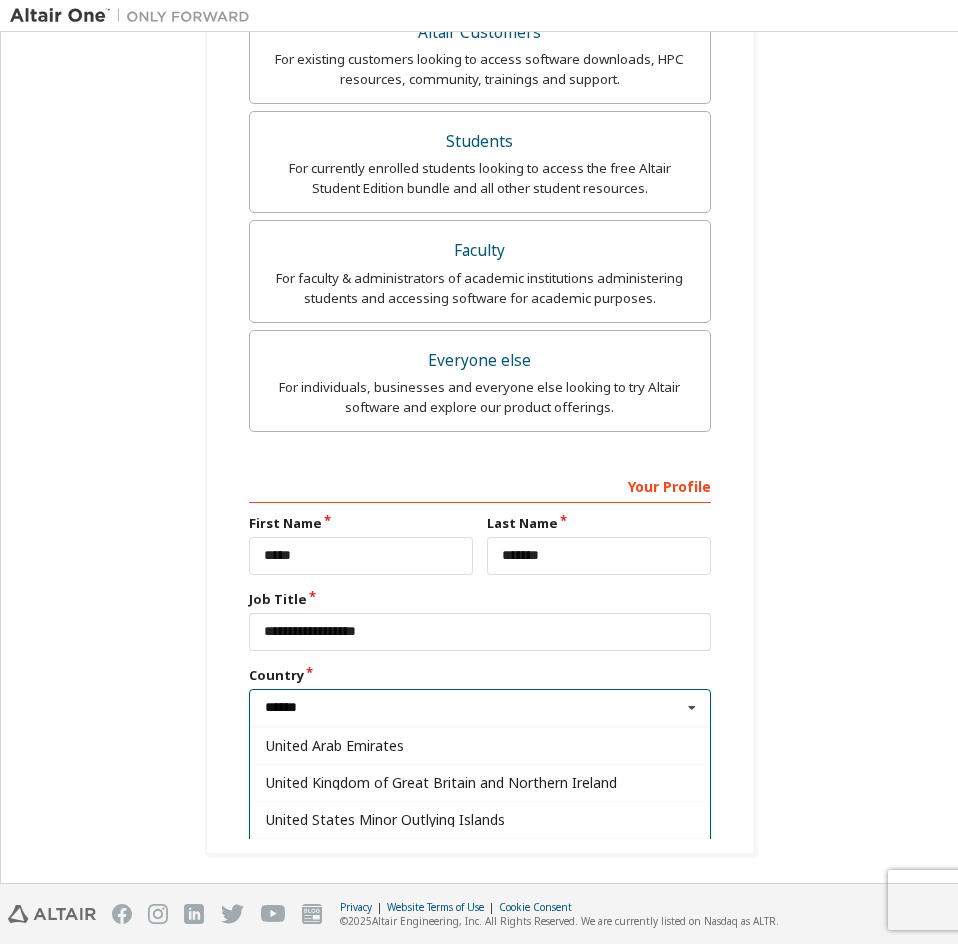 click on "******" at bounding box center [481, 708] 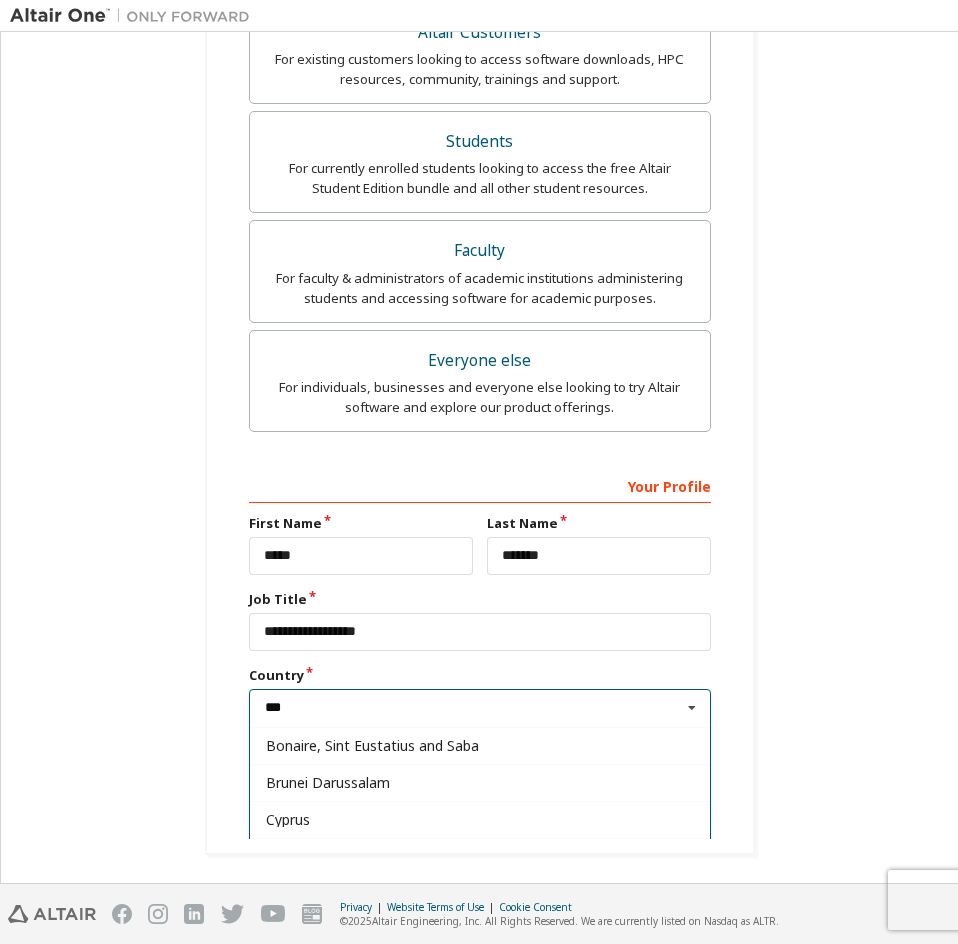 scroll, scrollTop: 0, scrollLeft: 0, axis: both 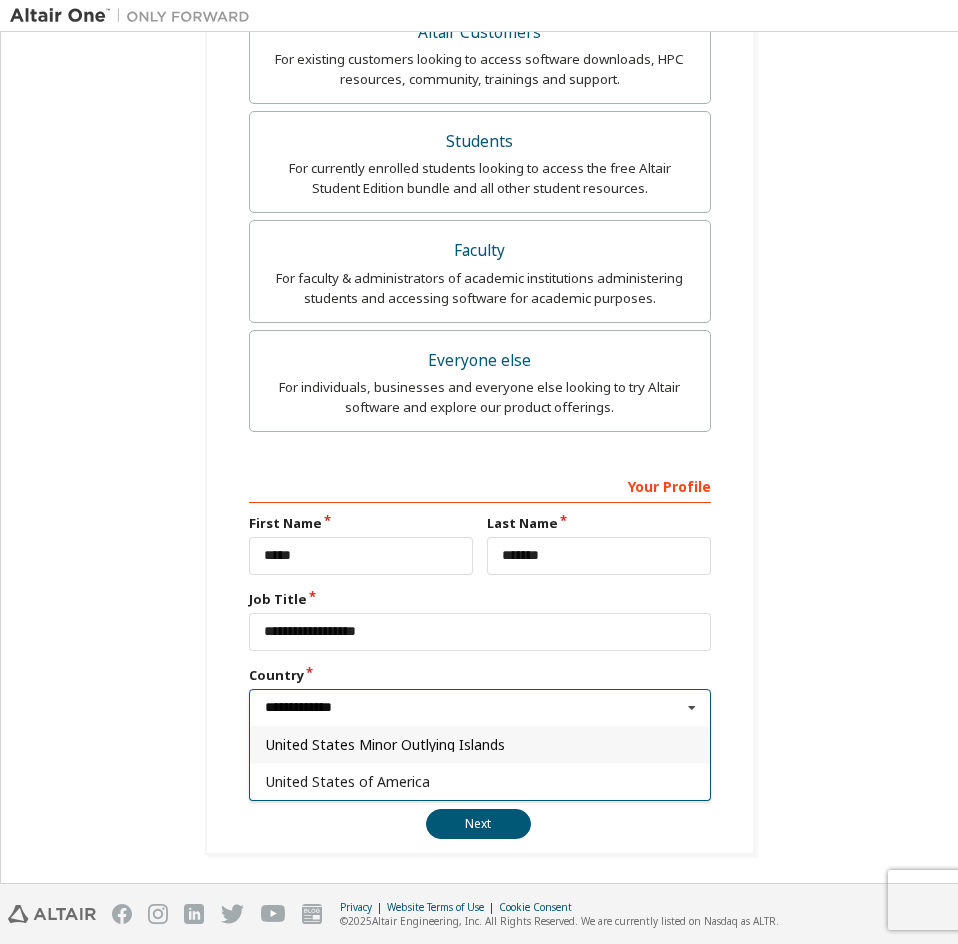type on "**********" 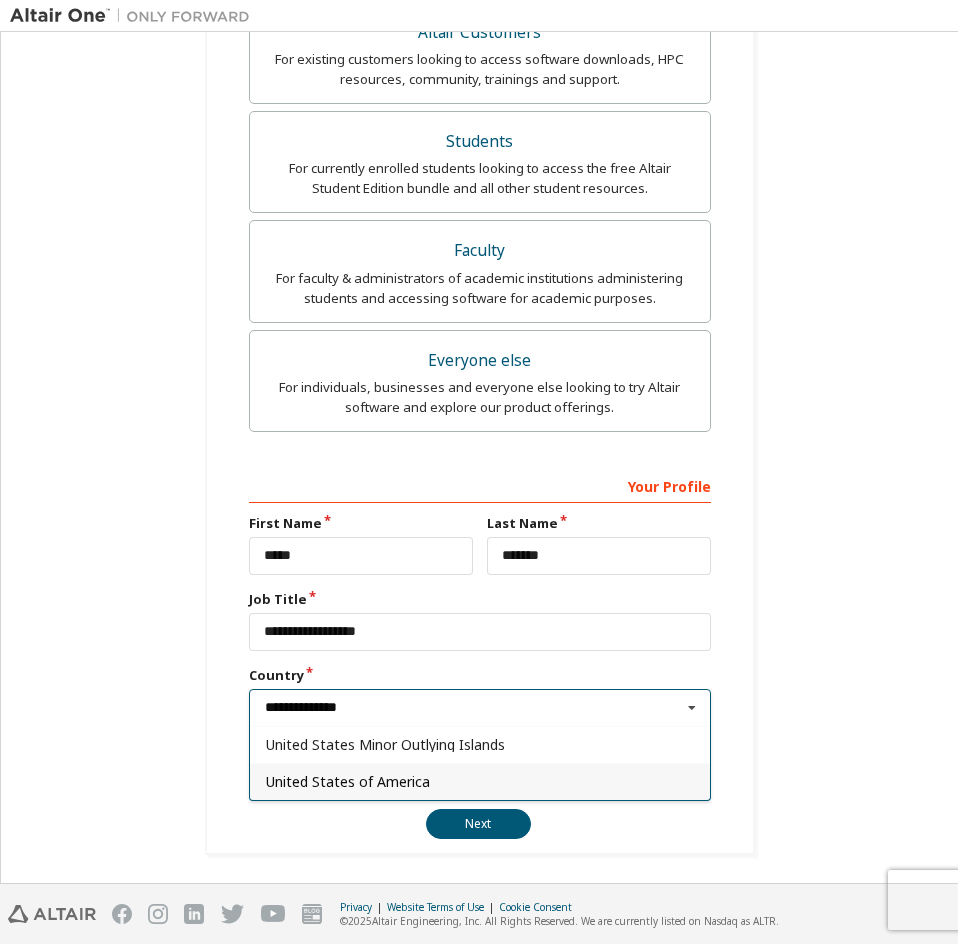 type on "***" 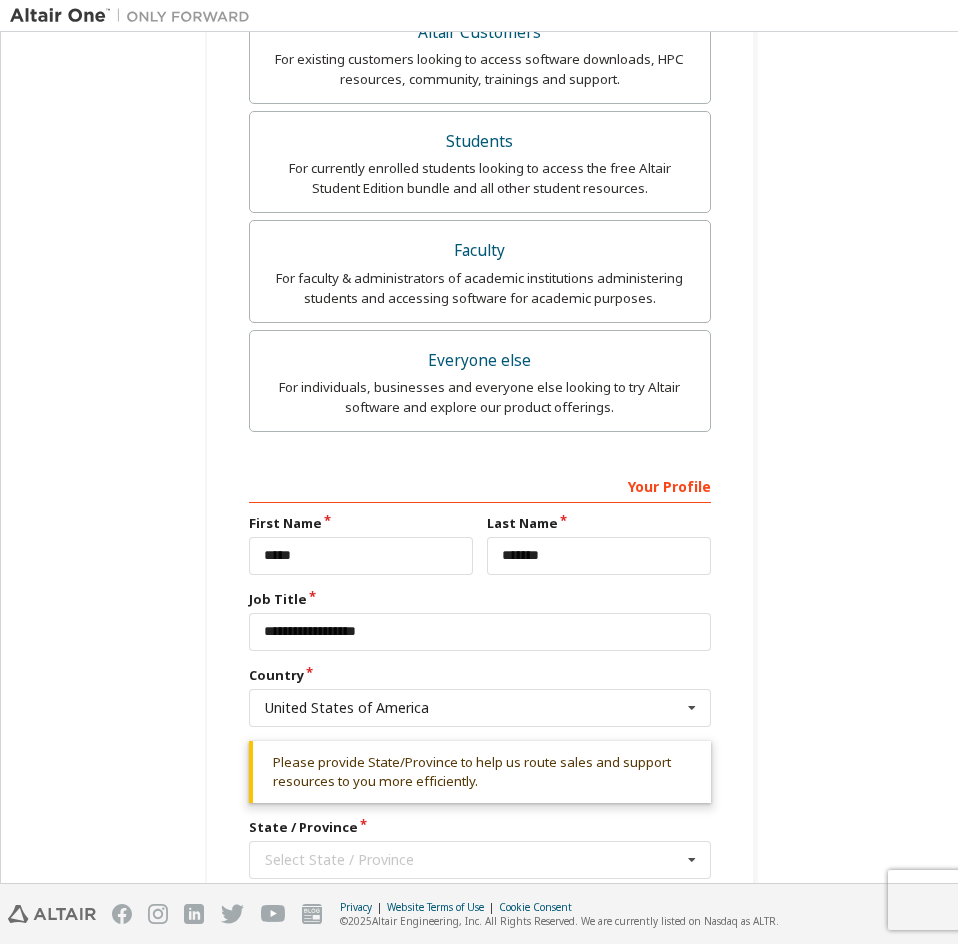 scroll, scrollTop: 611, scrollLeft: 0, axis: vertical 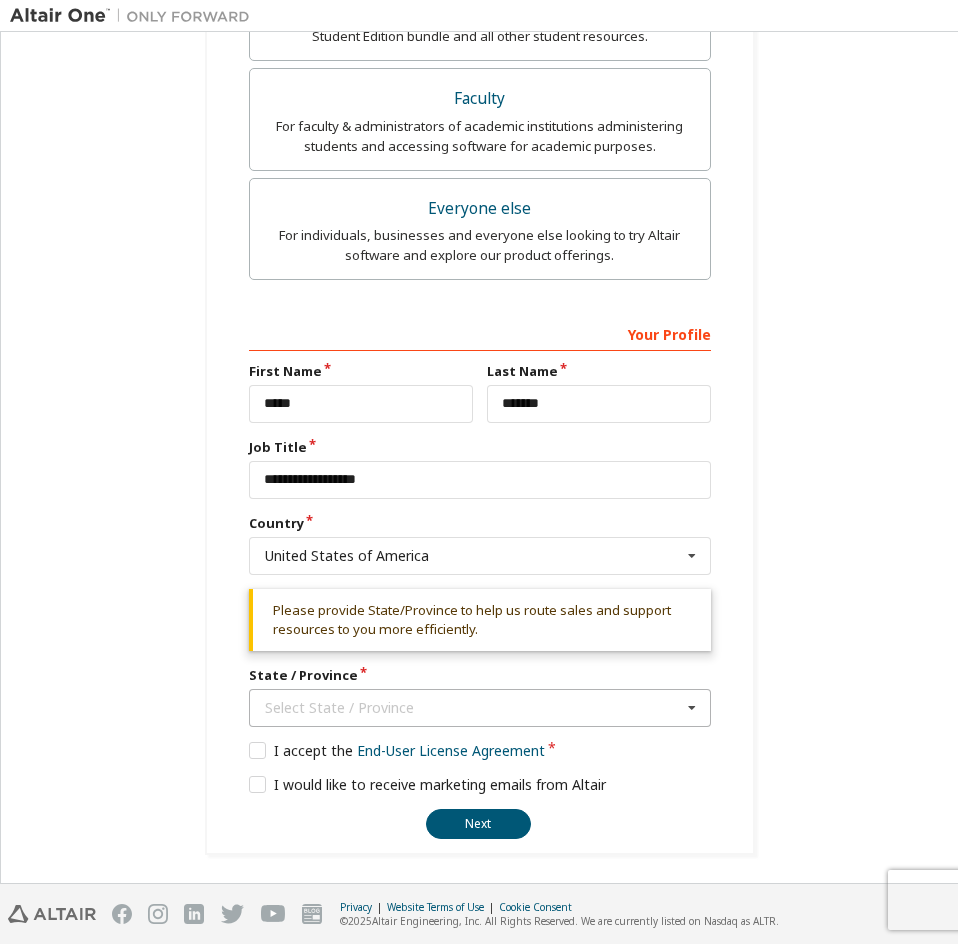 click on "Select State / Province" at bounding box center [473, 708] 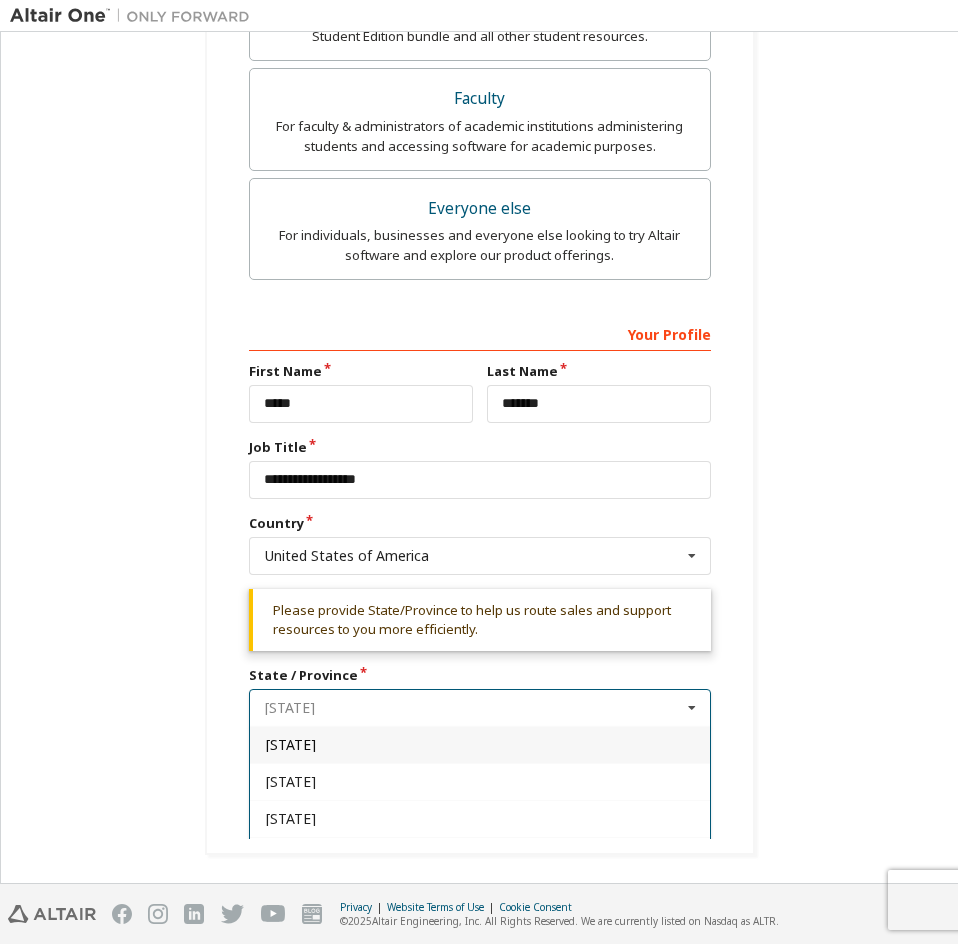 type on "*" 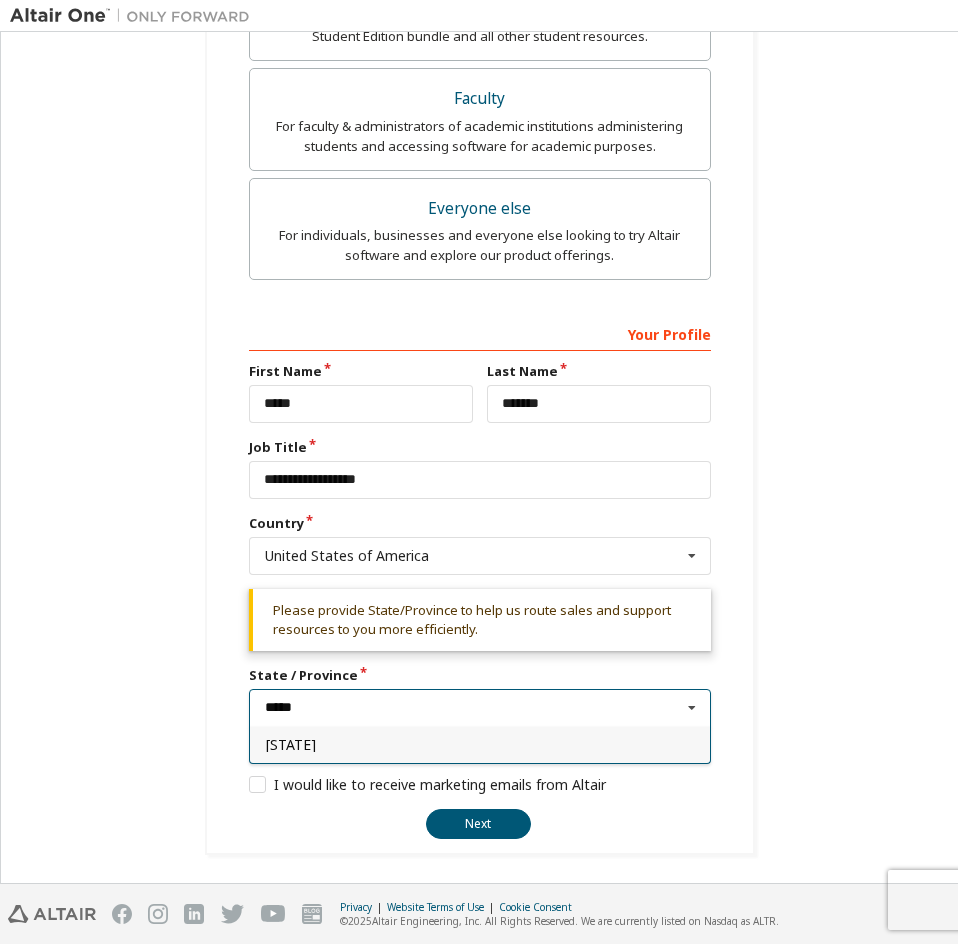 type on "*****" 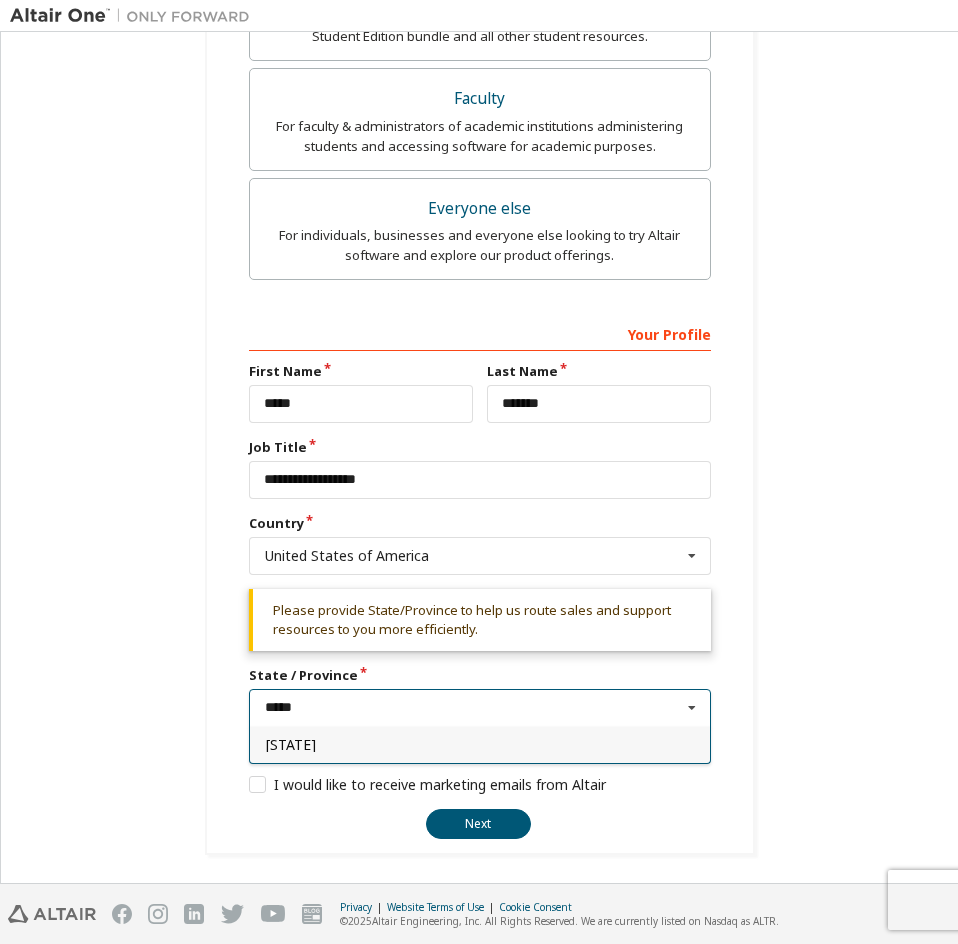 click on "[STATE]" at bounding box center [480, 744] 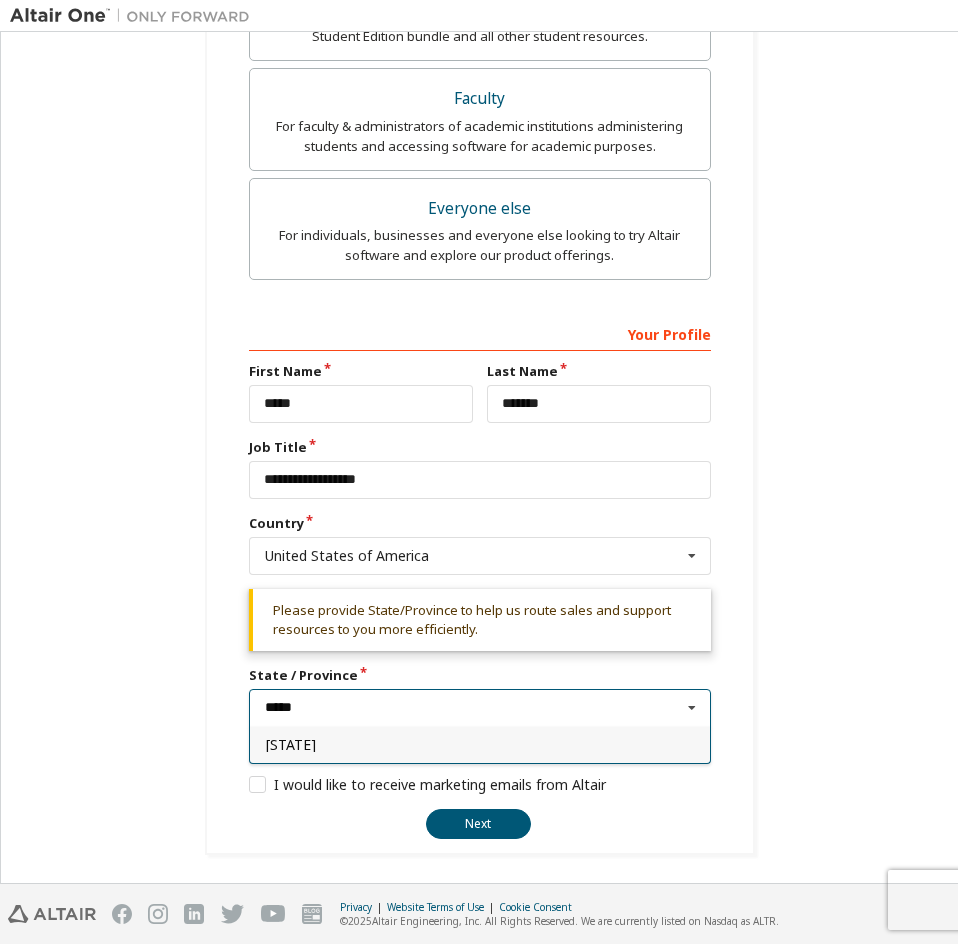 type on "**" 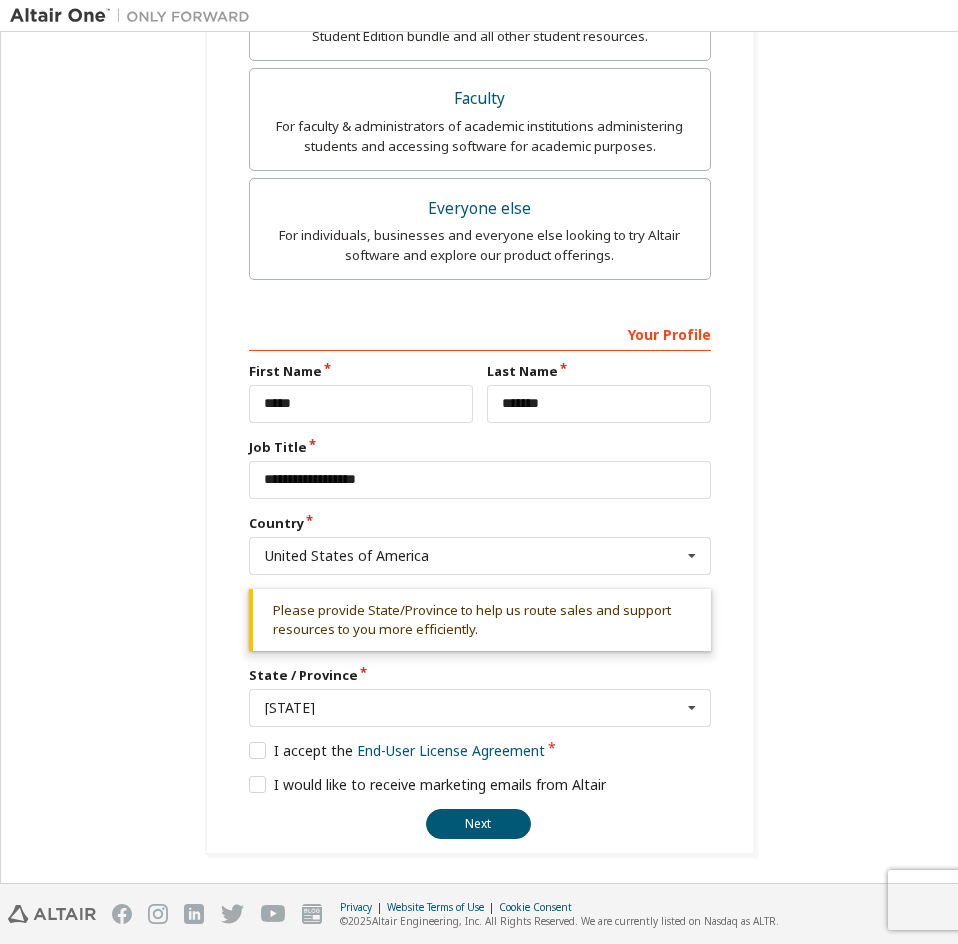 click on "**********" at bounding box center (480, 152) 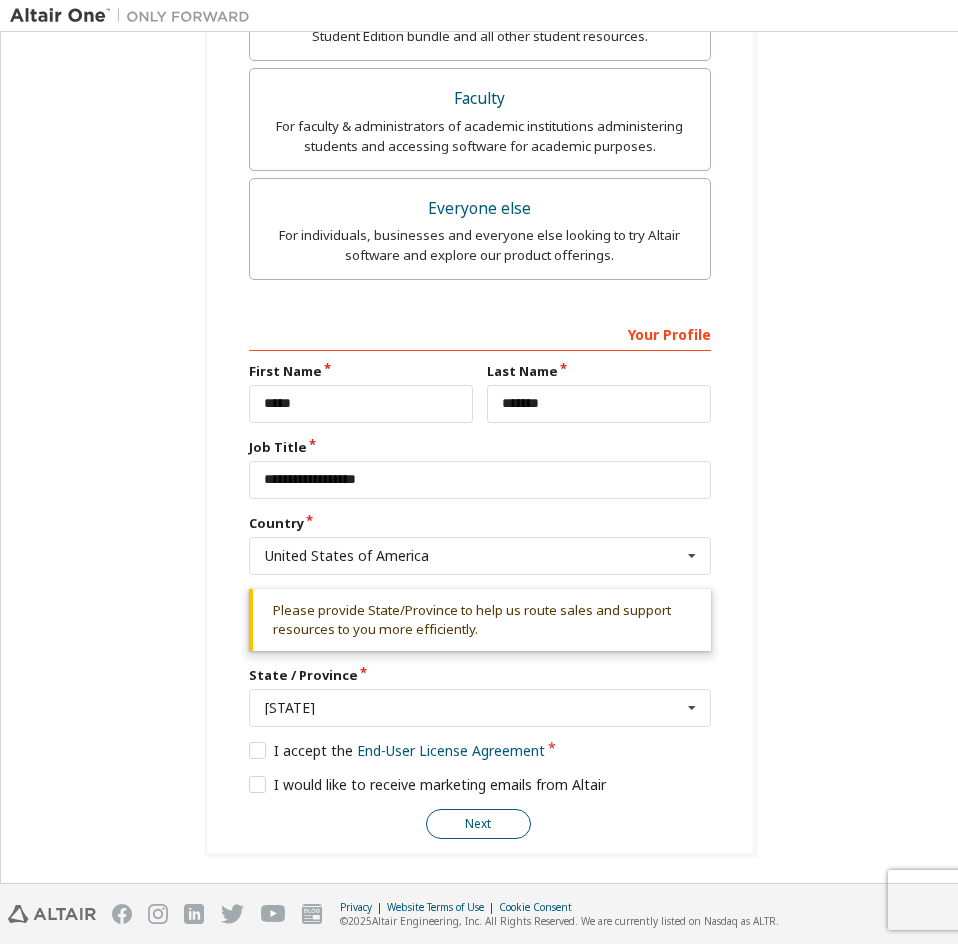click on "Next" at bounding box center [478, 824] 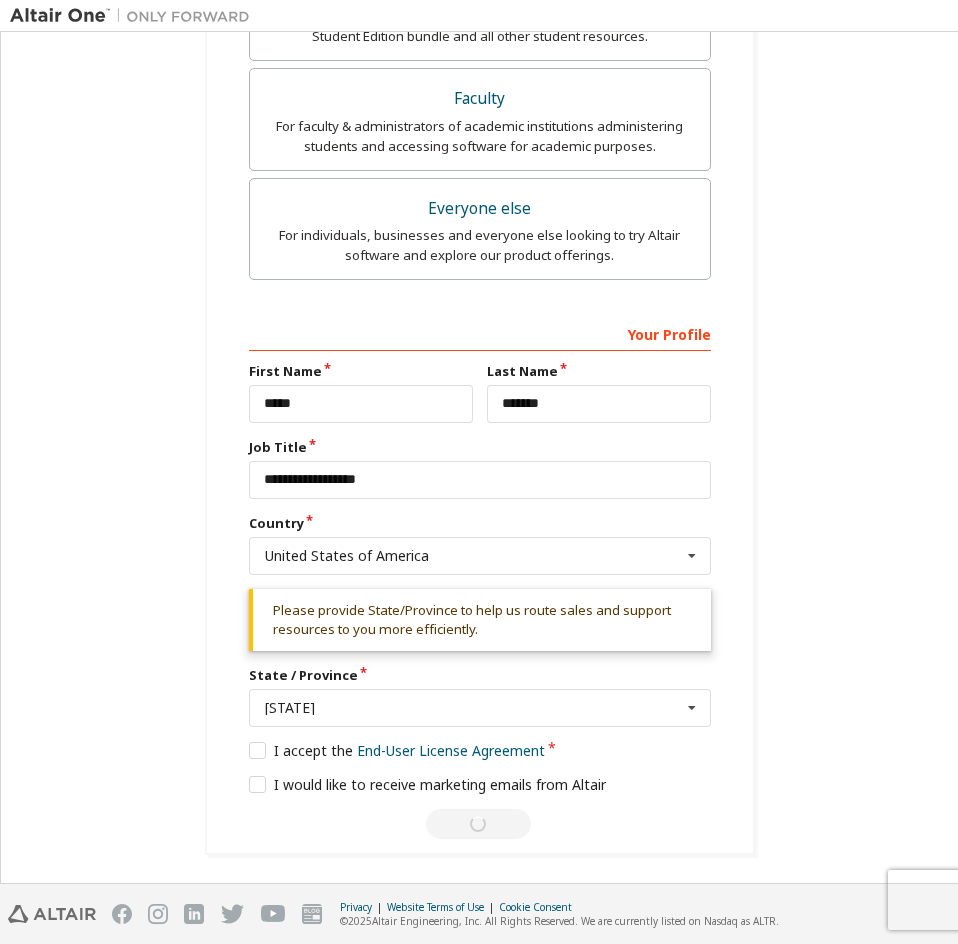 scroll, scrollTop: 0, scrollLeft: 0, axis: both 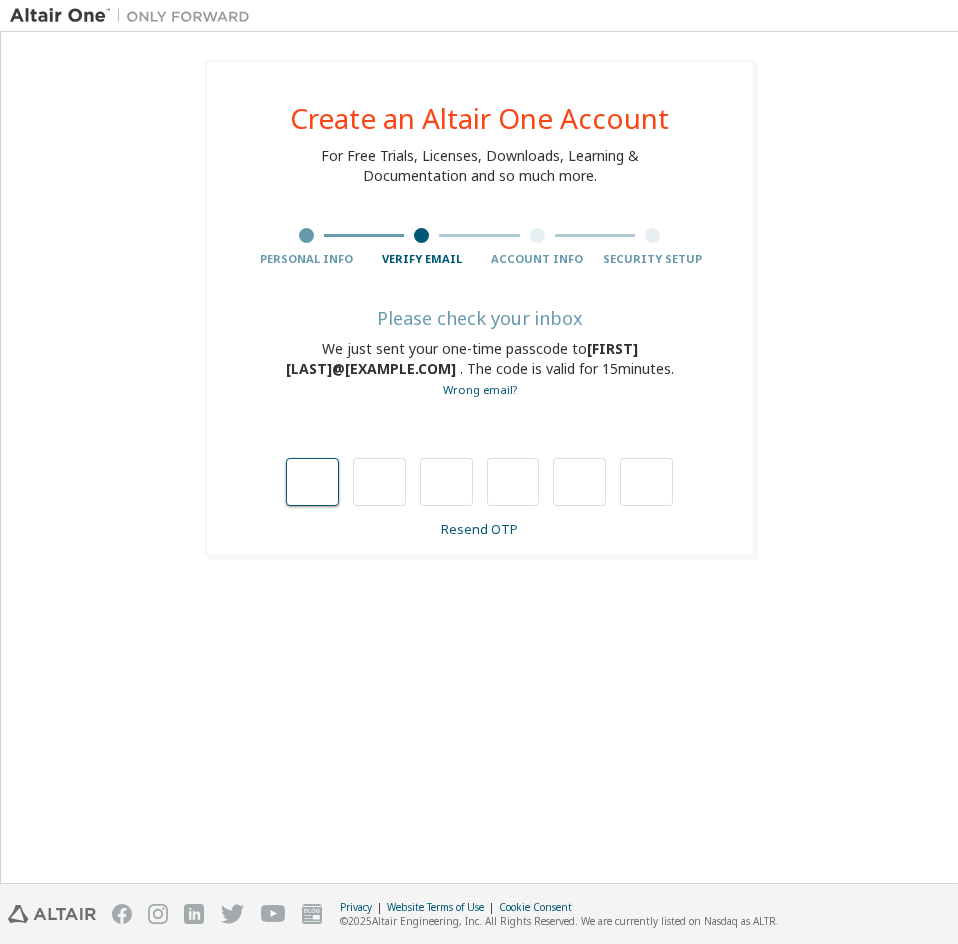 click at bounding box center (312, 482) 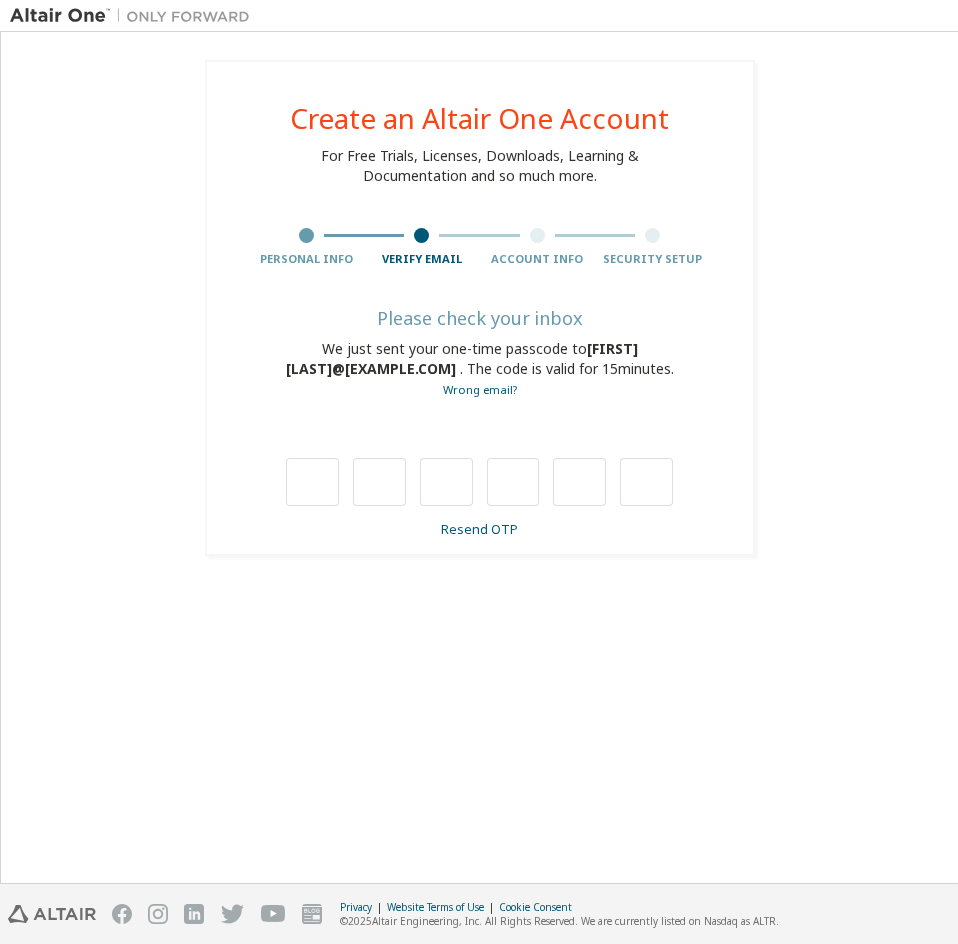 type on "*" 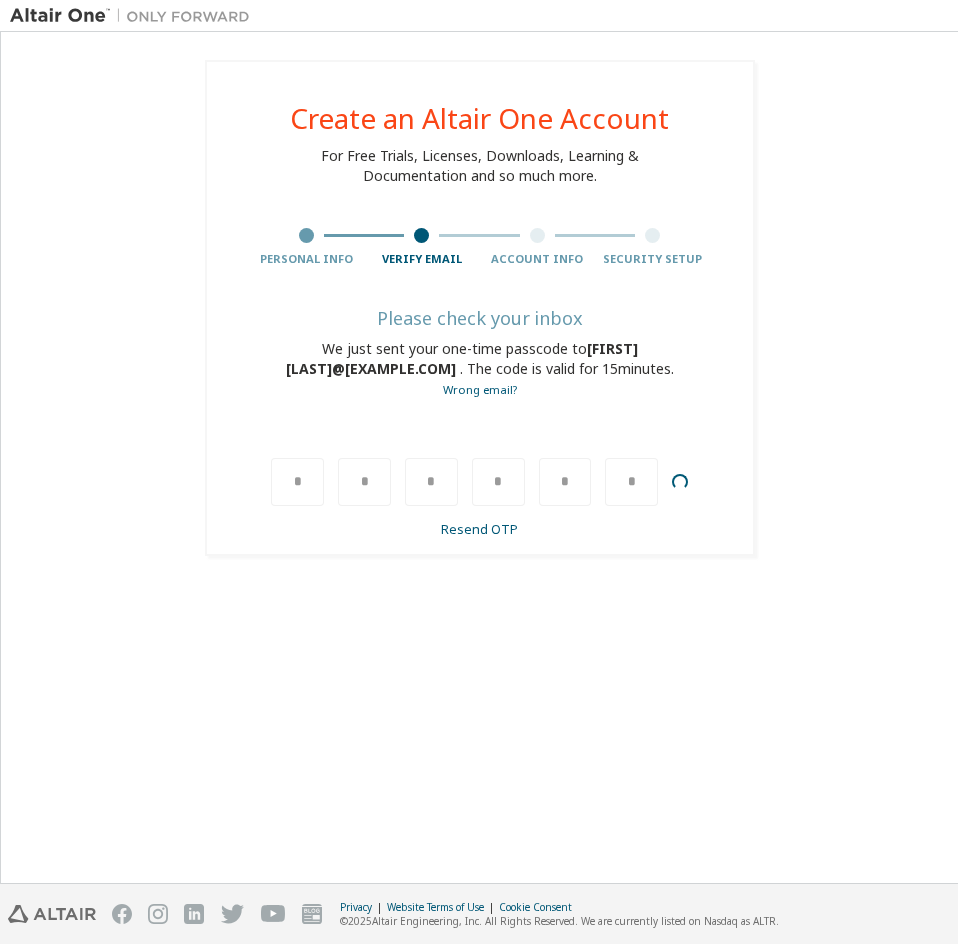 type 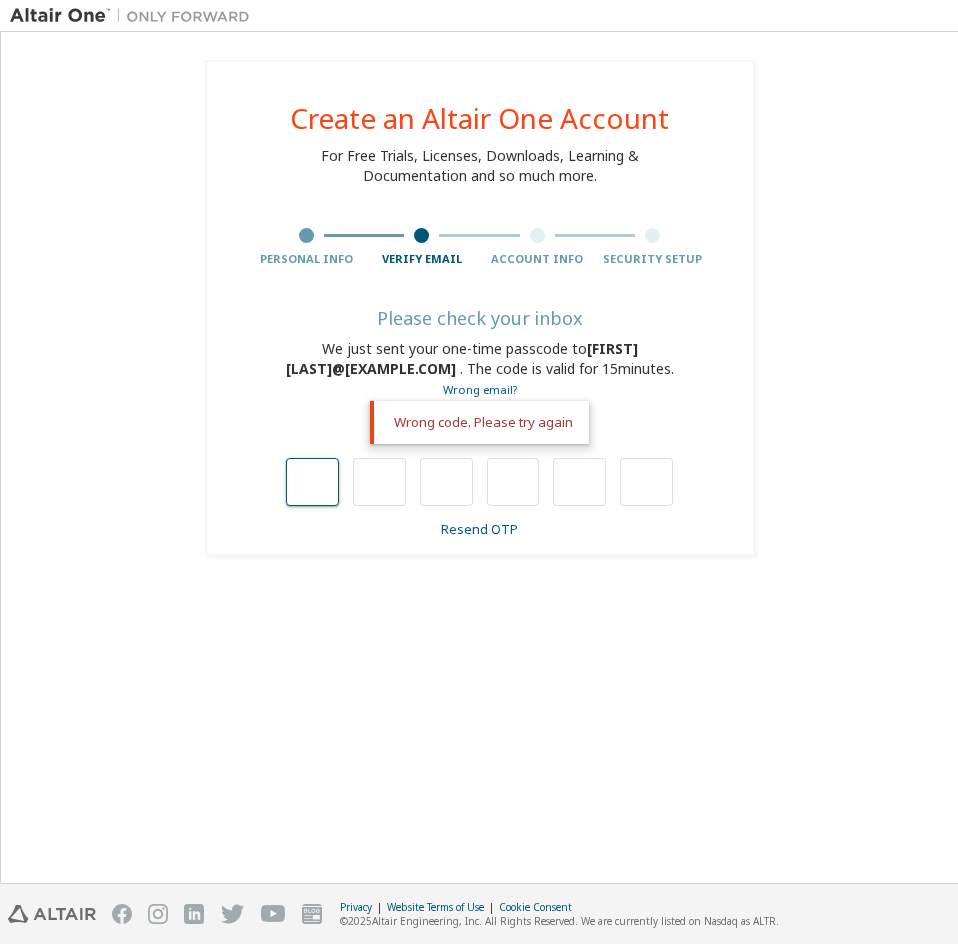 click at bounding box center [312, 482] 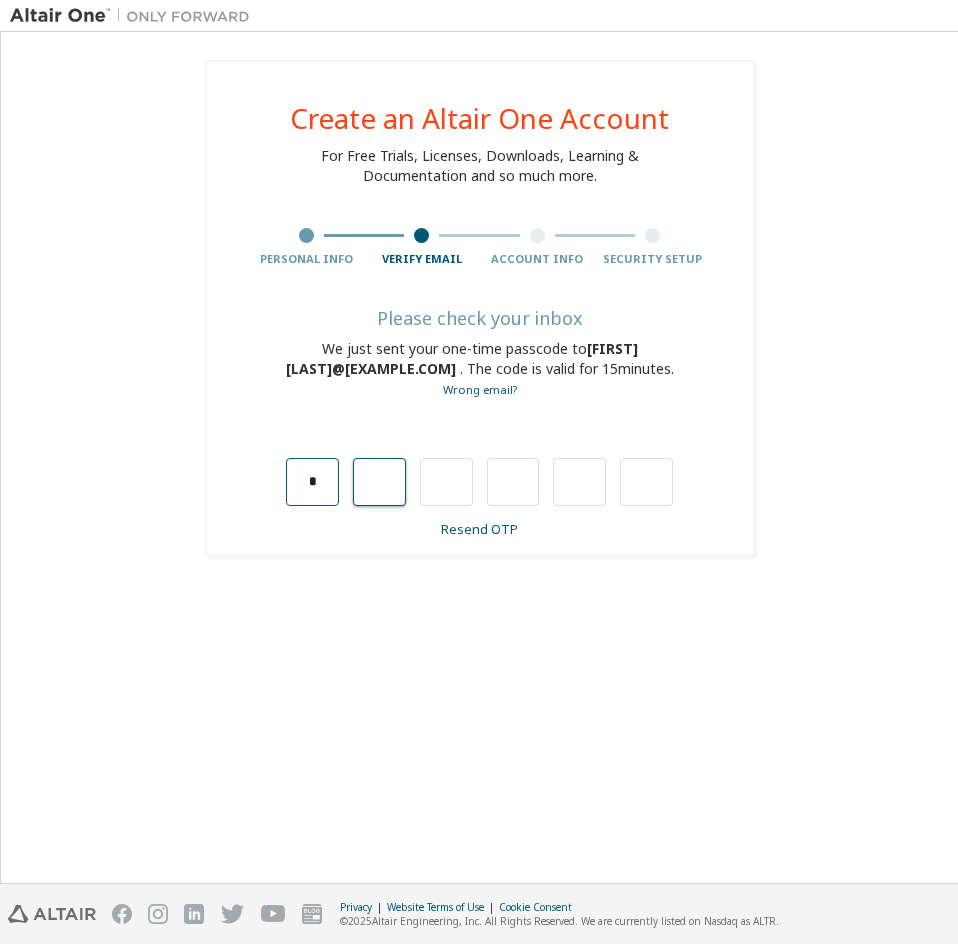 type on "*" 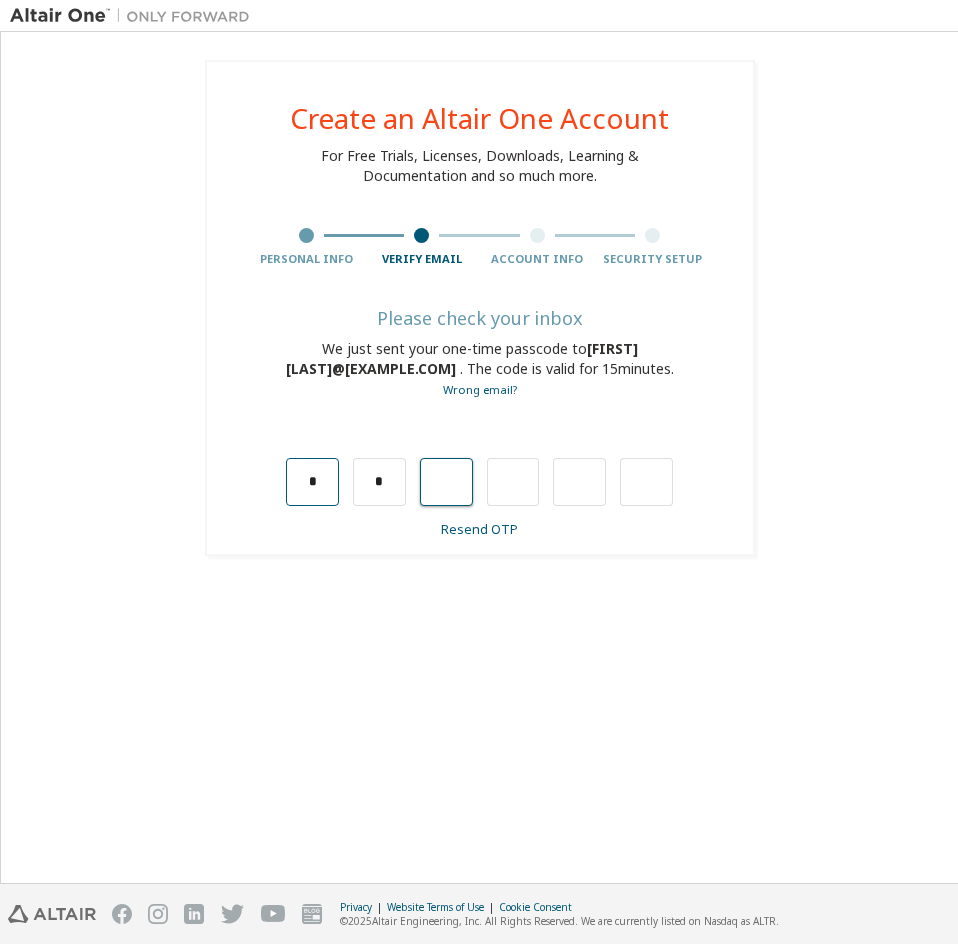 type on "*" 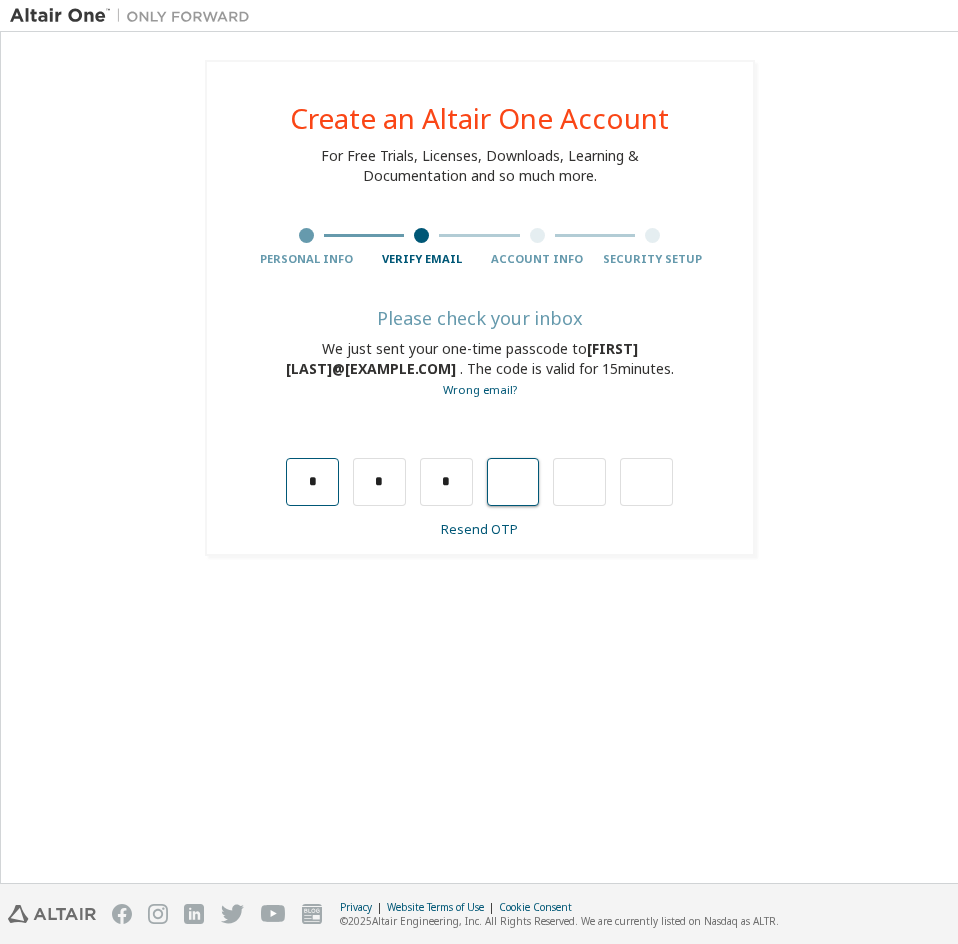type on "*" 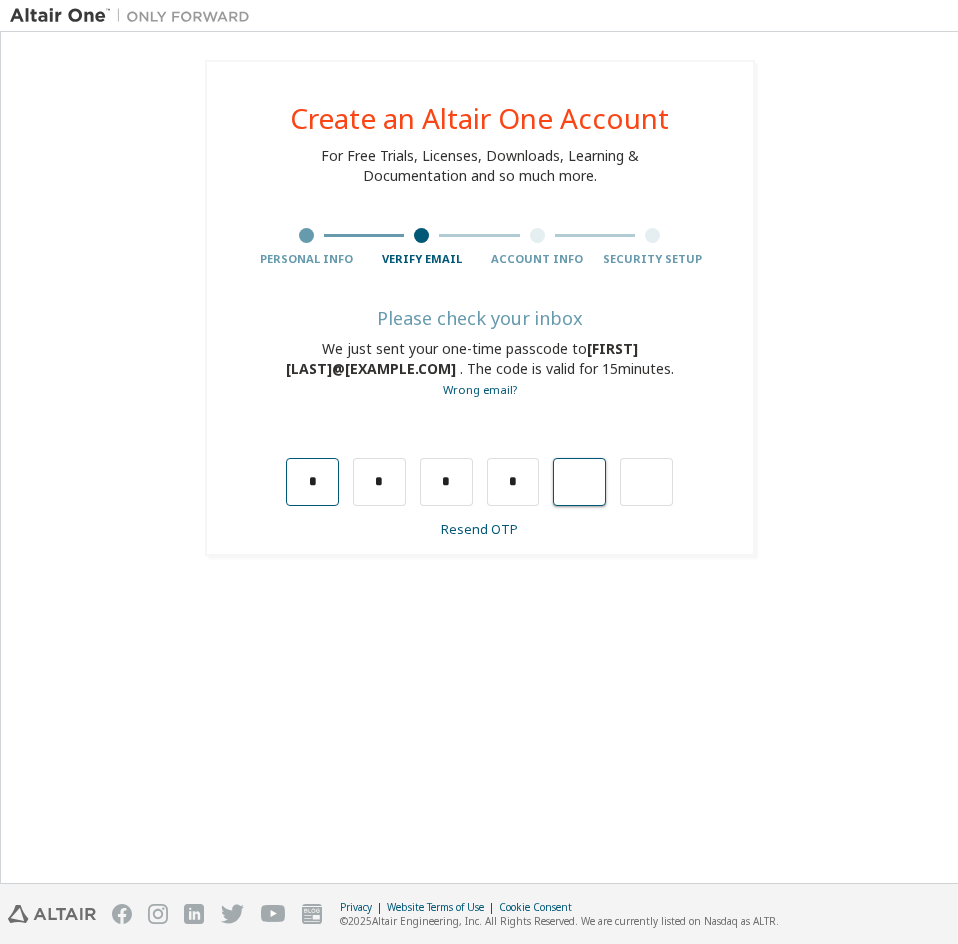 type on "*" 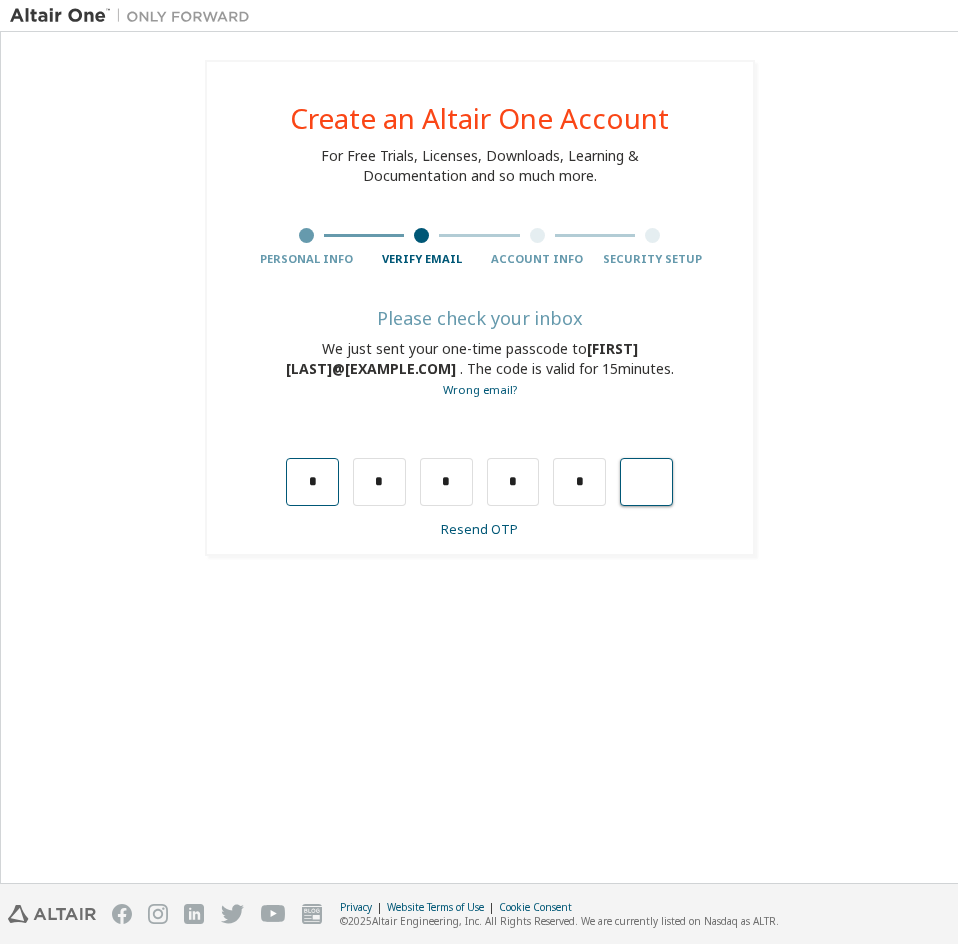 type on "*" 